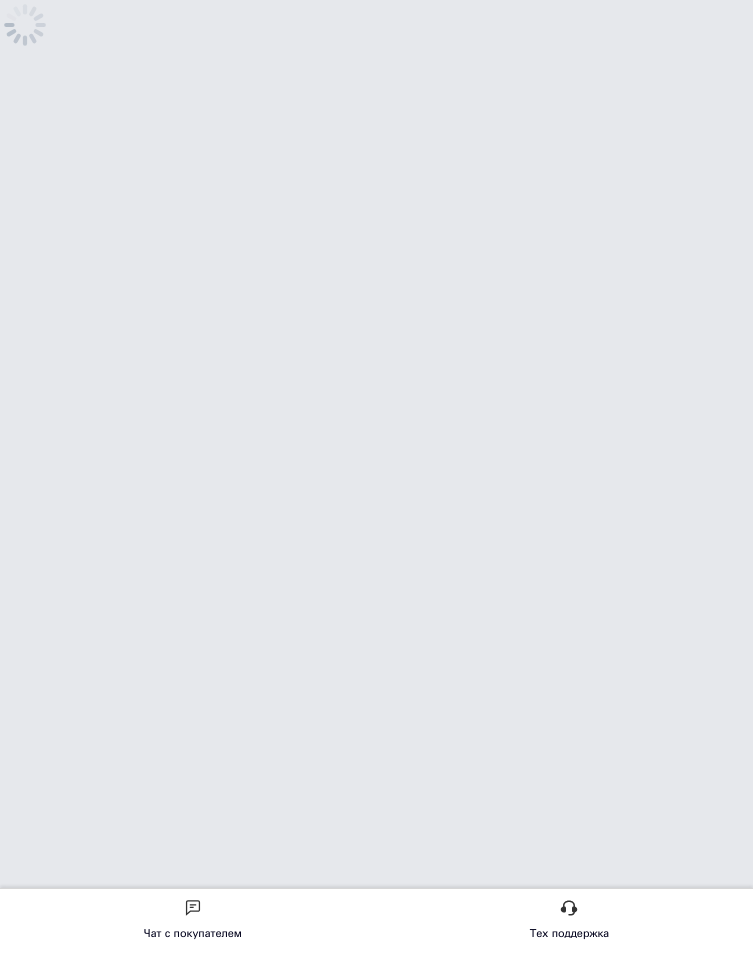 scroll, scrollTop: 0, scrollLeft: 0, axis: both 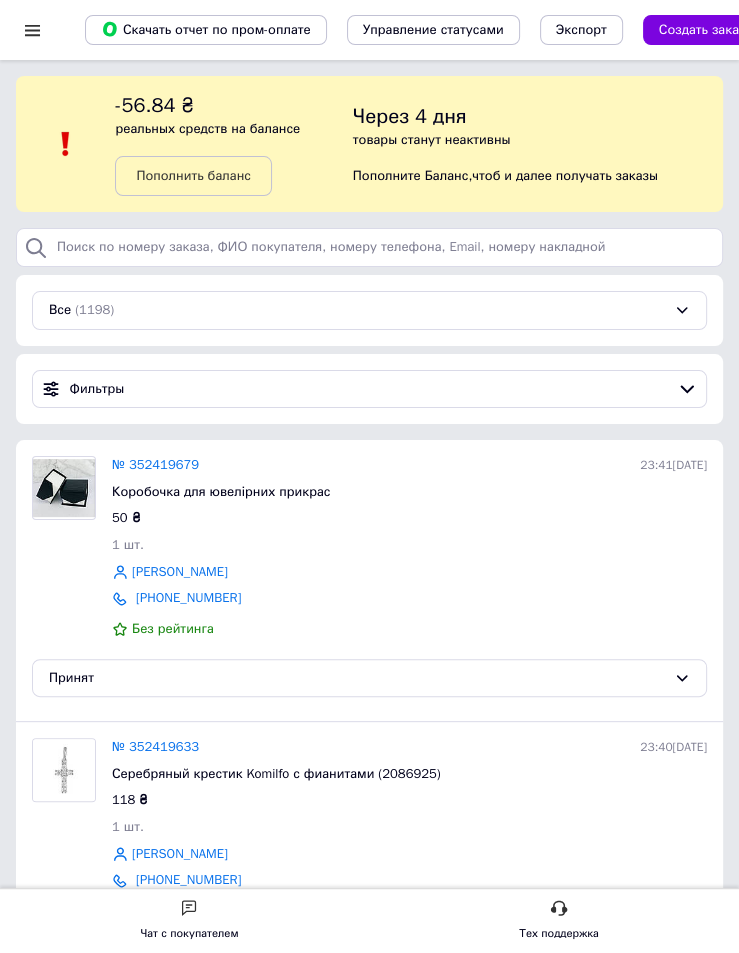 click at bounding box center (32, 30) 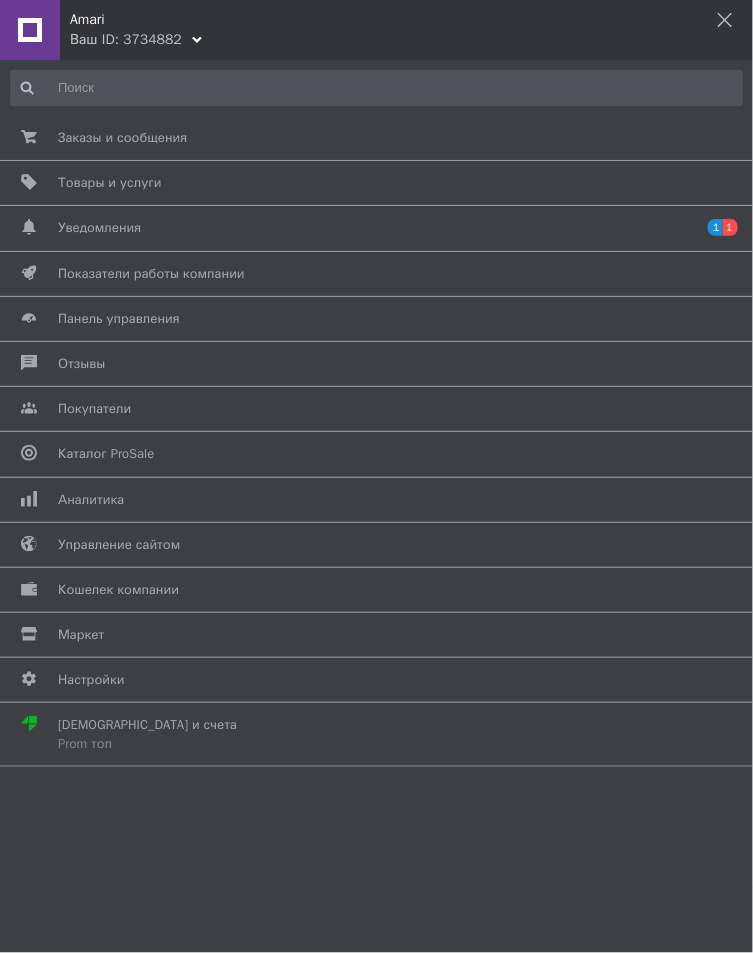click on "1 1" at bounding box center [715, 228] 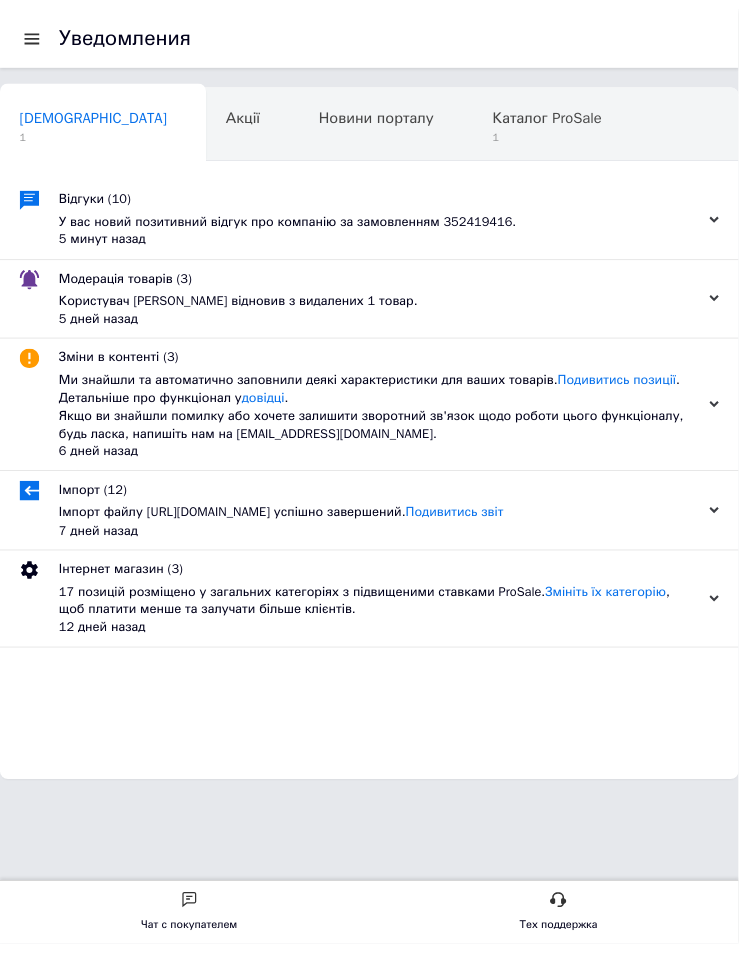 scroll, scrollTop: 0, scrollLeft: 9, axis: horizontal 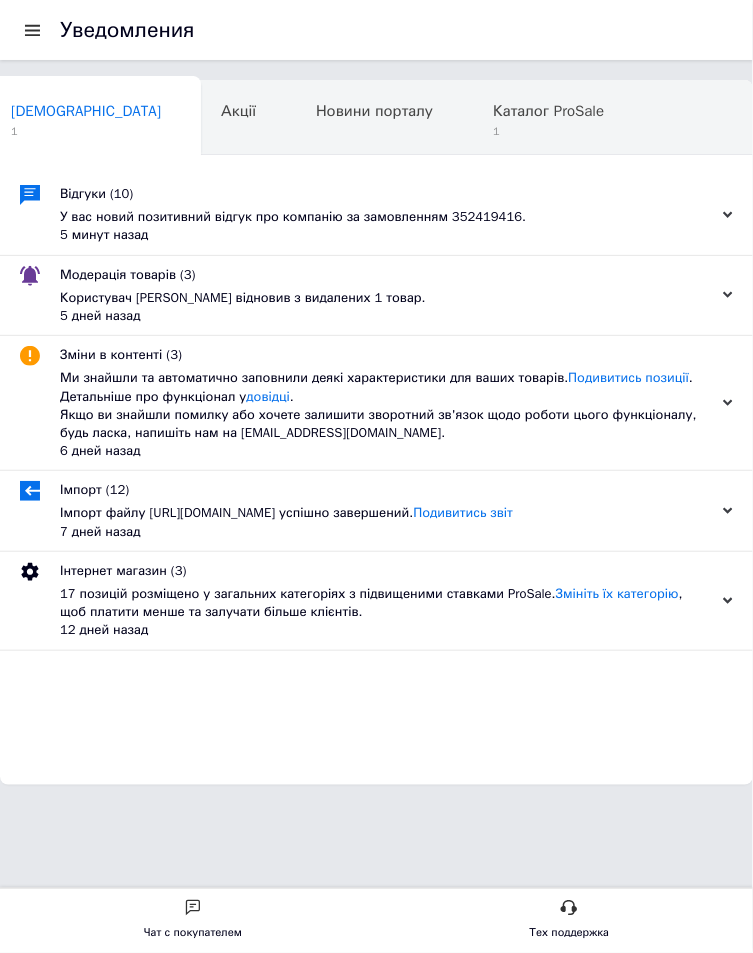click at bounding box center (32, 30) 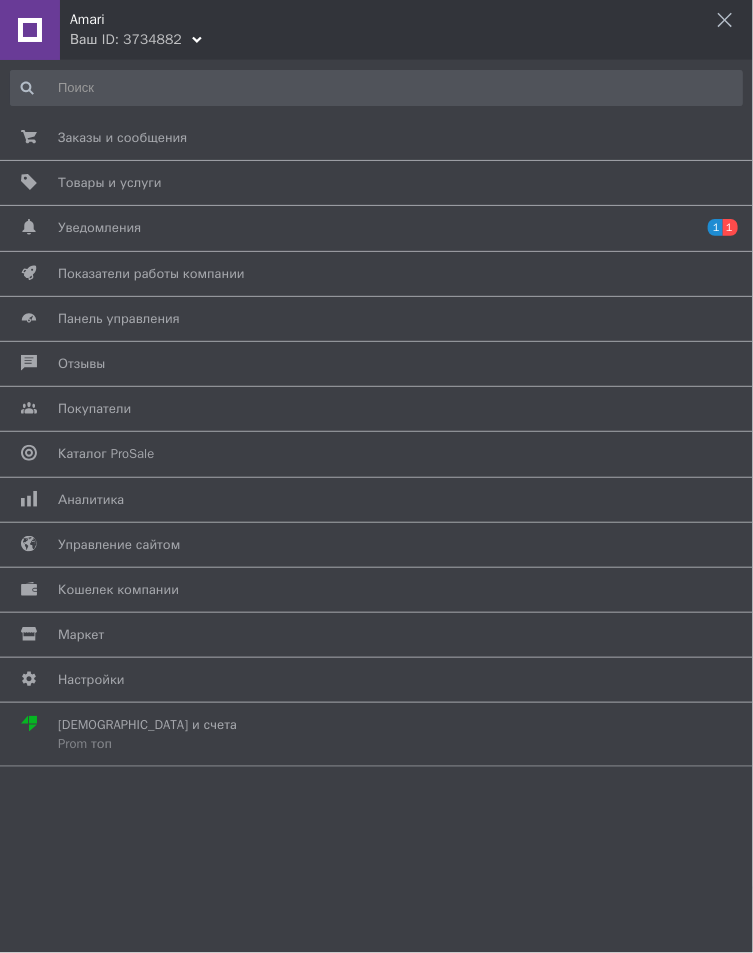 click on "Товары и услуги" at bounding box center (373, 183) 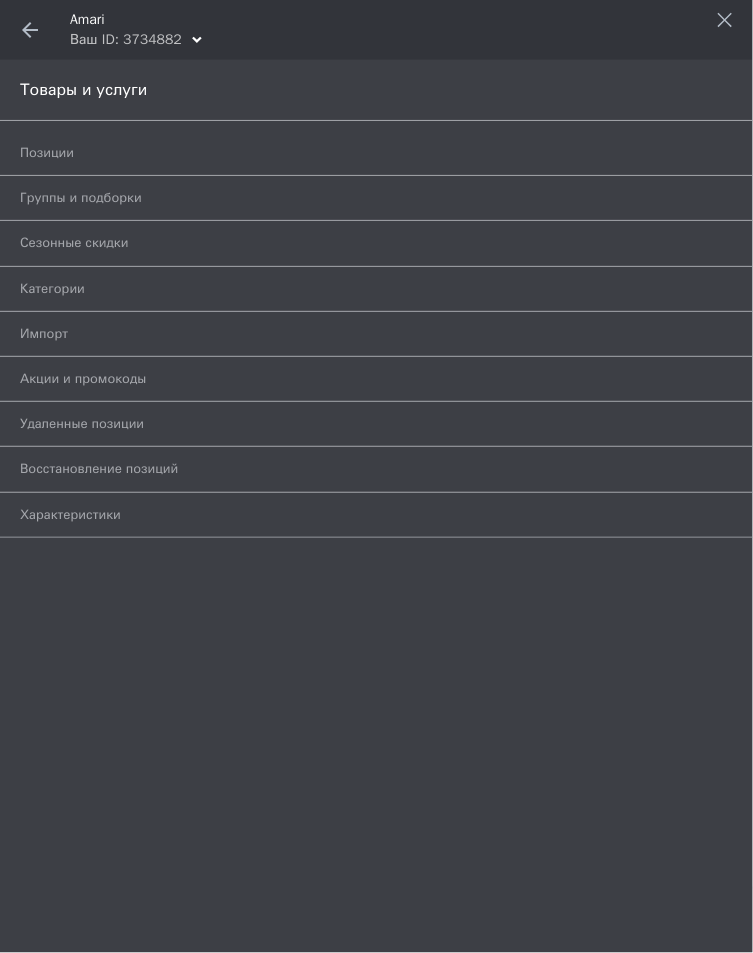 click on "Импорт" at bounding box center (354, 334) 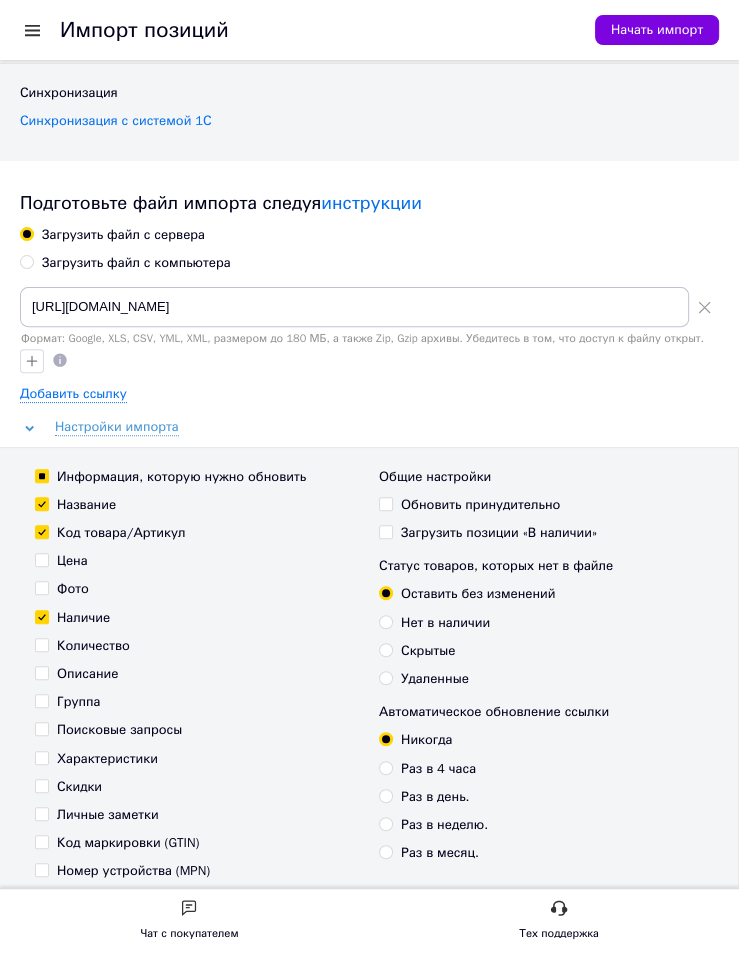scroll, scrollTop: 205, scrollLeft: 0, axis: vertical 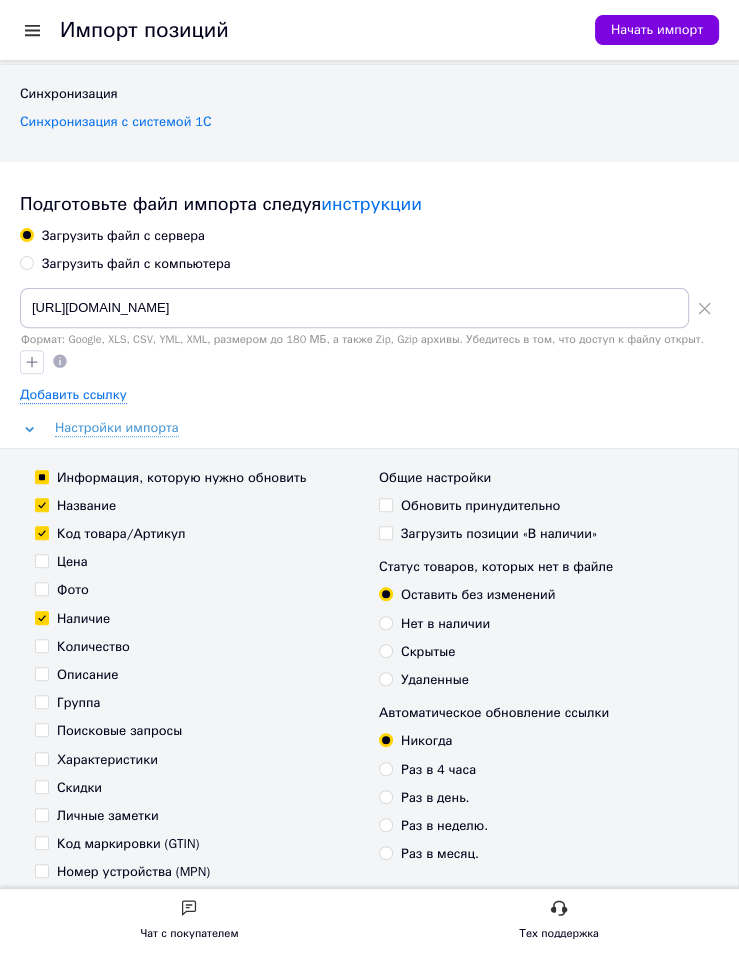 click 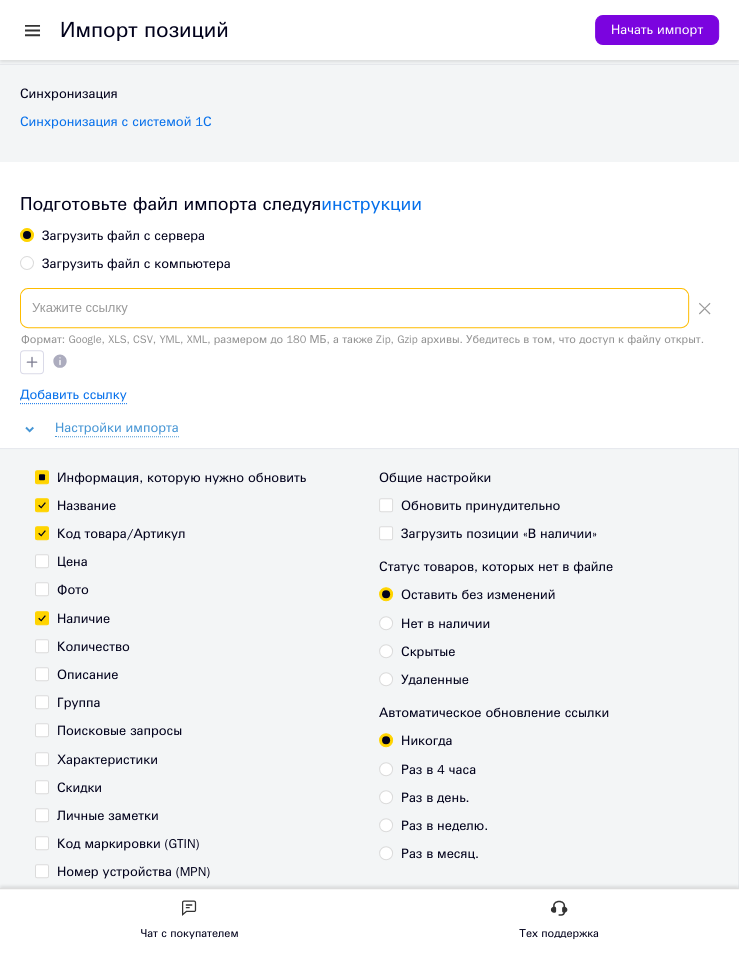 paste on "[URL][DOMAIN_NAME]" 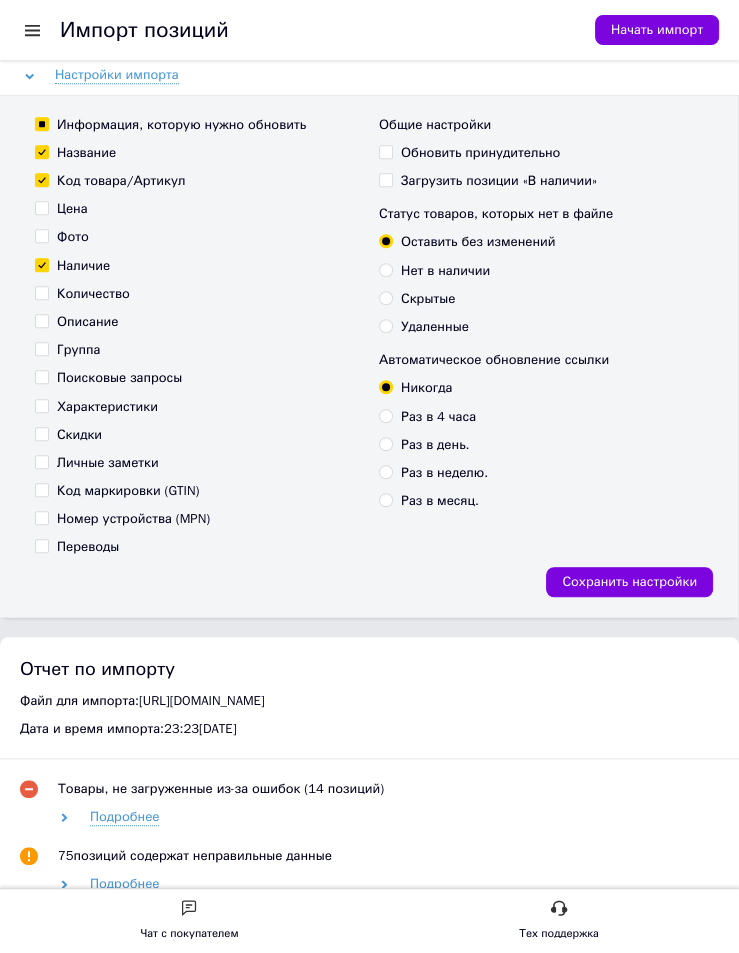 scroll, scrollTop: 559, scrollLeft: 0, axis: vertical 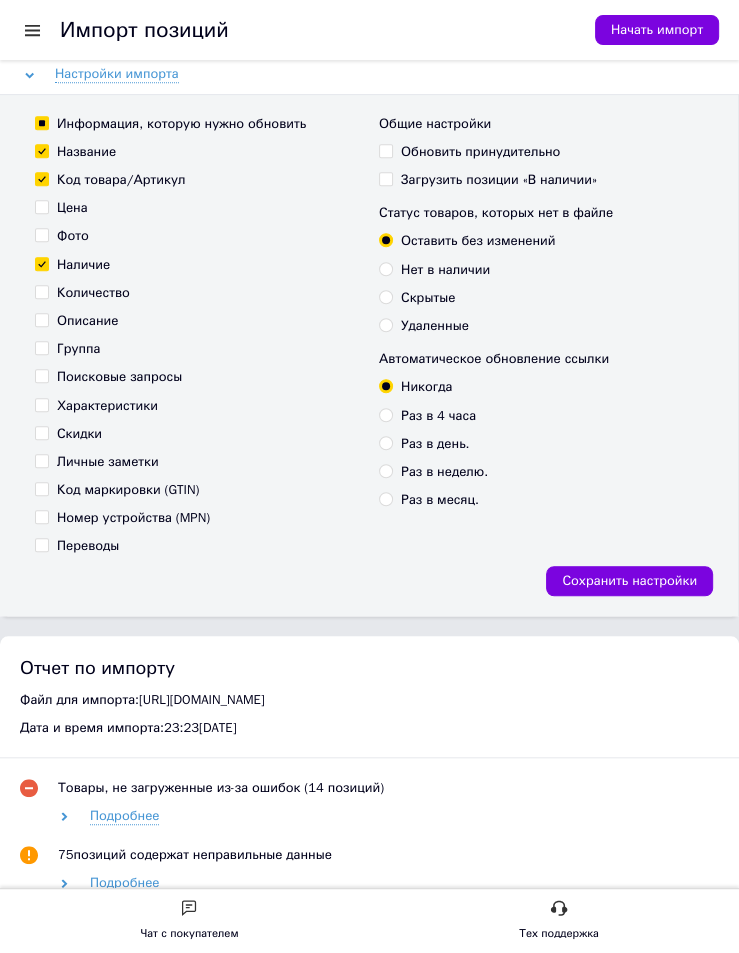 type on "[URL][DOMAIN_NAME]" 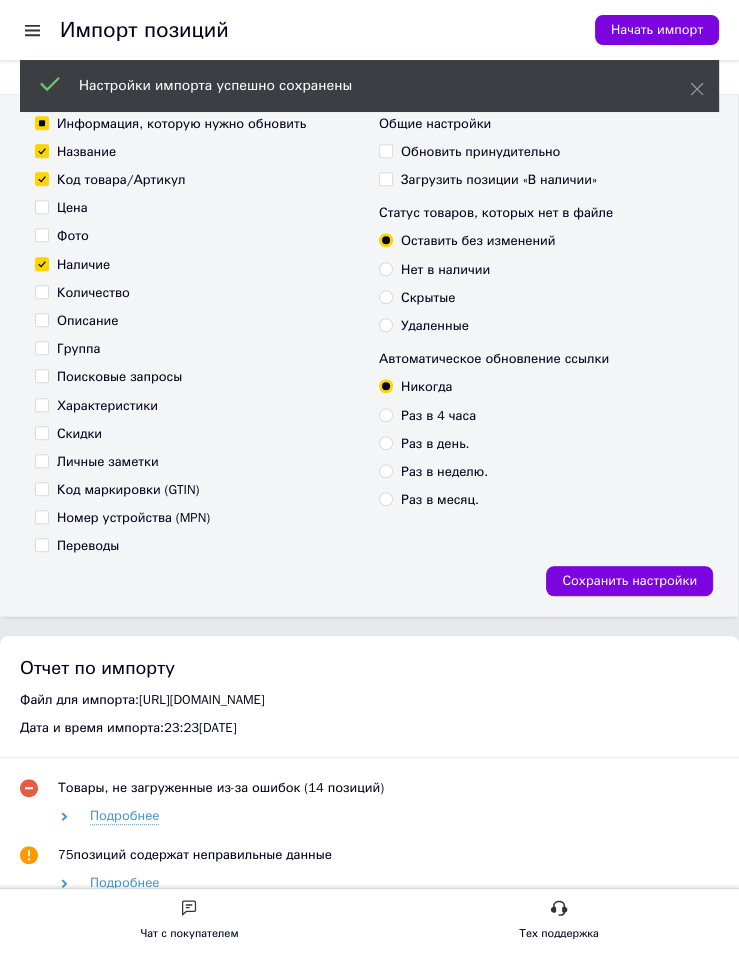 click on "Начать импорт" at bounding box center [657, 30] 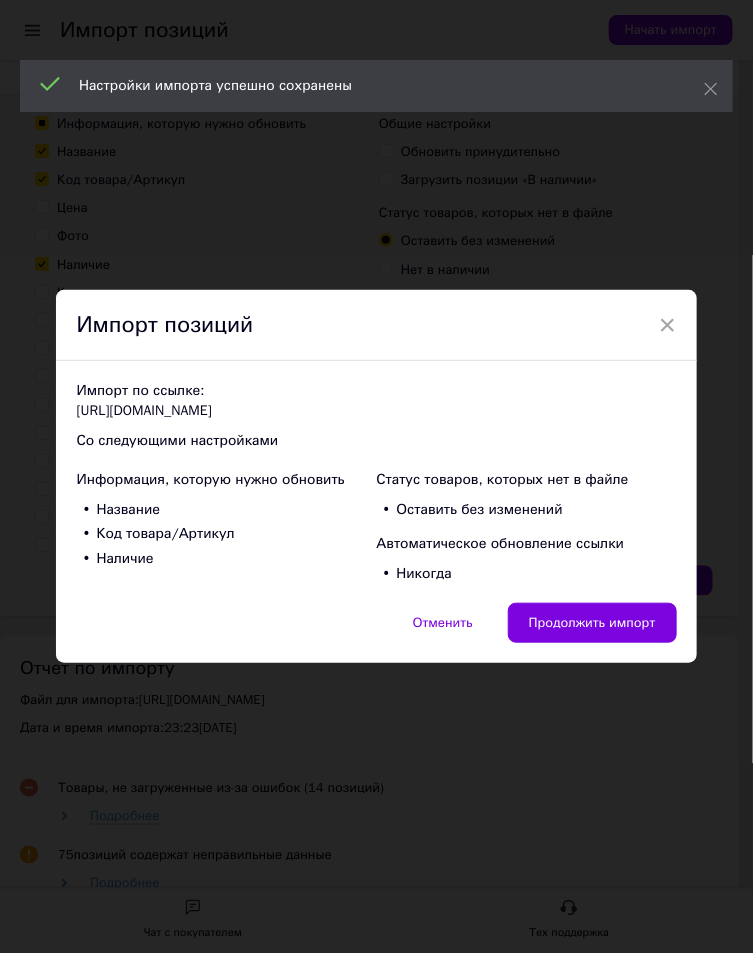 click on "Продолжить импорт" at bounding box center [592, 623] 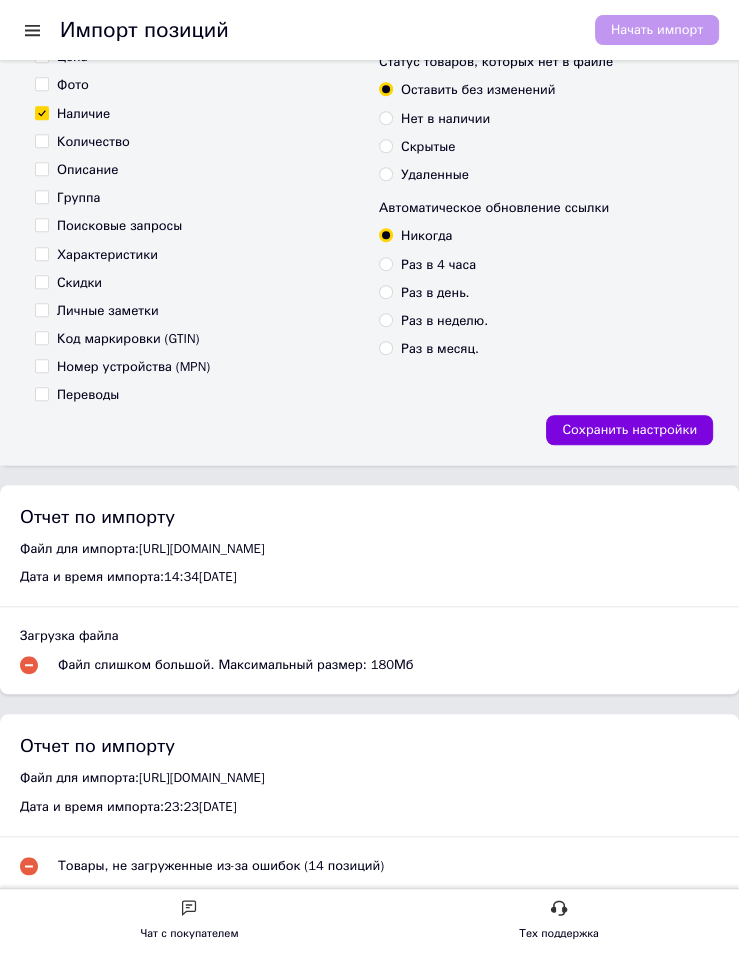 scroll, scrollTop: 712, scrollLeft: 0, axis: vertical 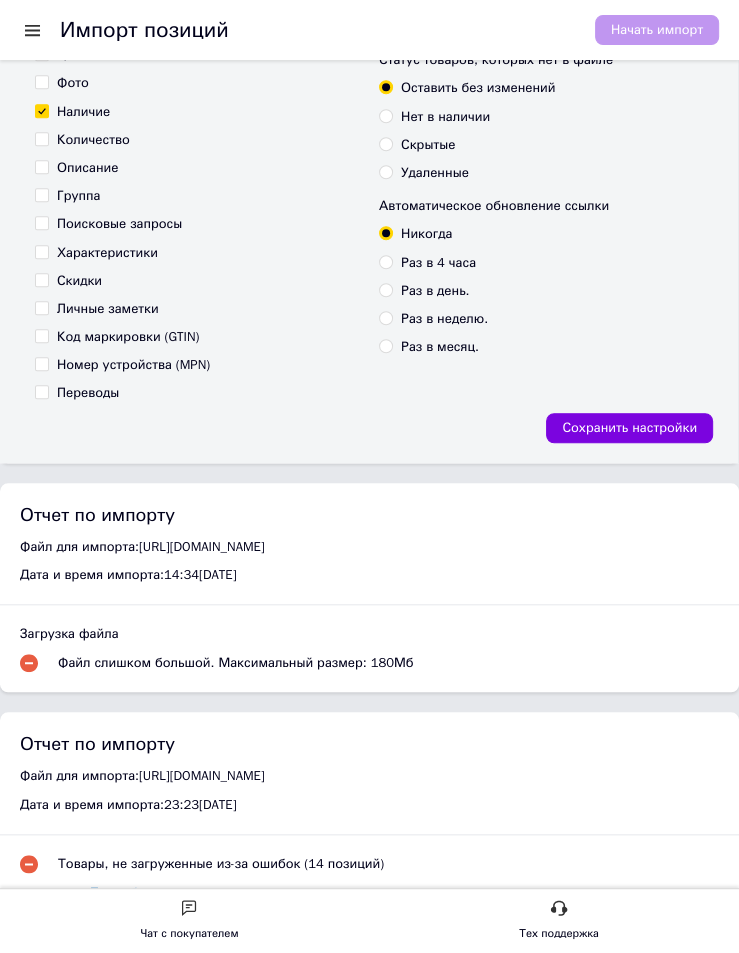 click at bounding box center [40, 30] 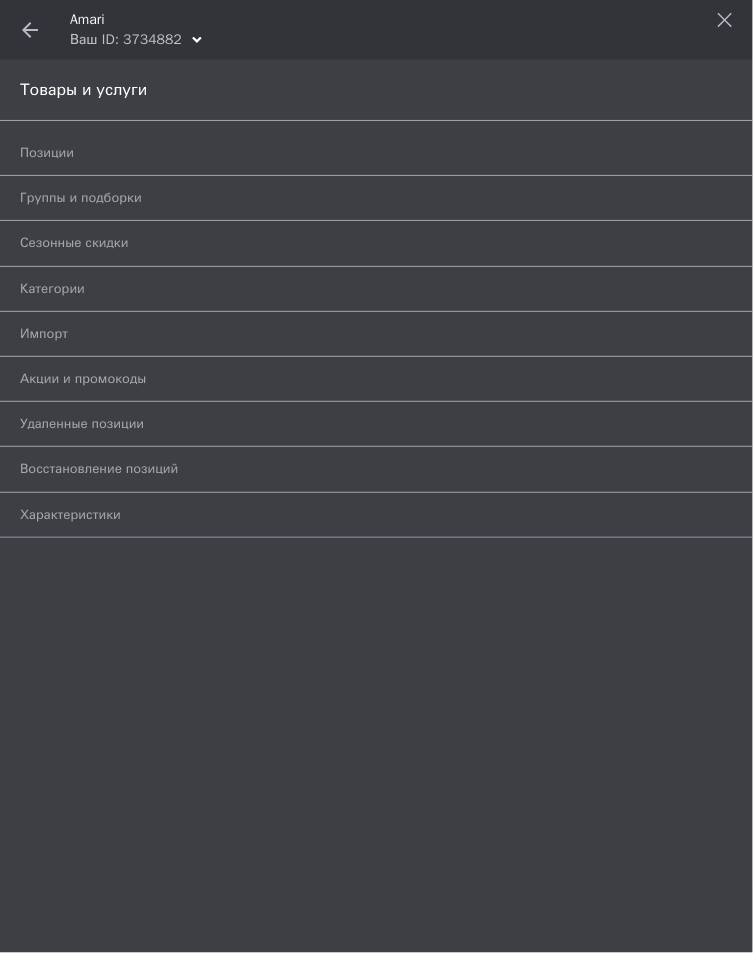click on "Импорт" at bounding box center (354, 334) 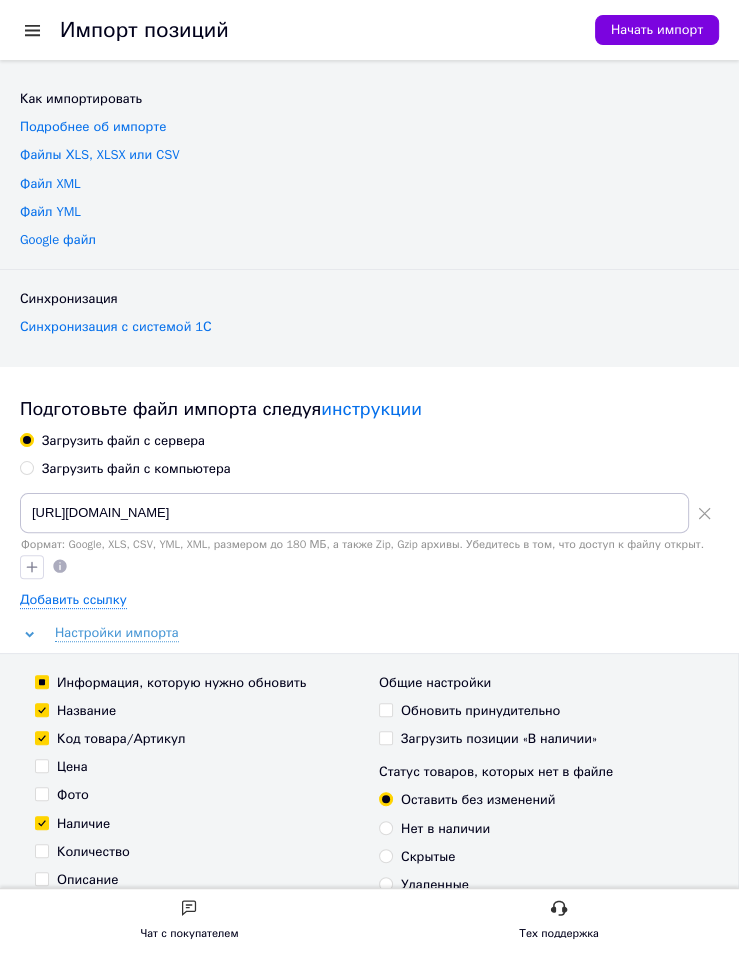 click on "Загрузить файл с компьютера" at bounding box center [136, 469] 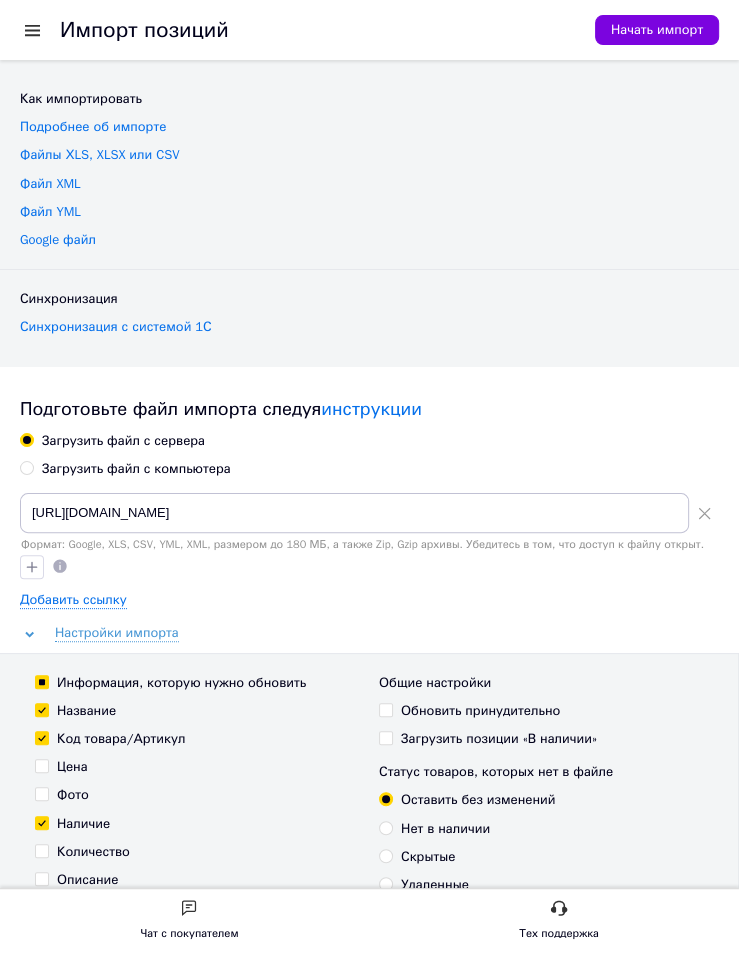 radio on "true" 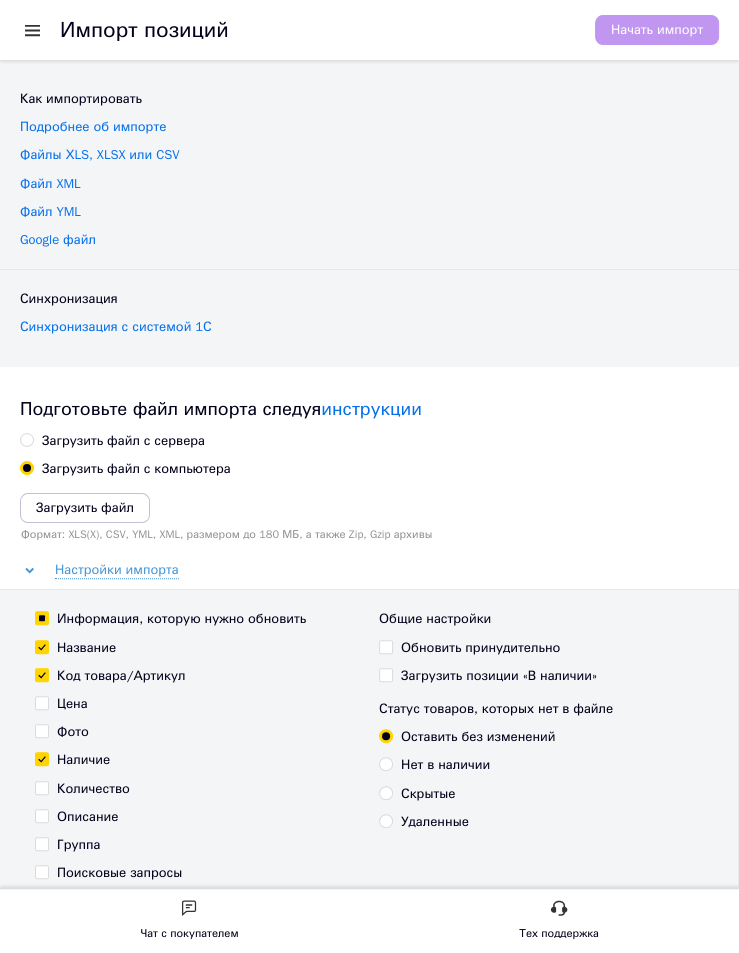 click on "Загрузить файл с сервера" at bounding box center [123, 441] 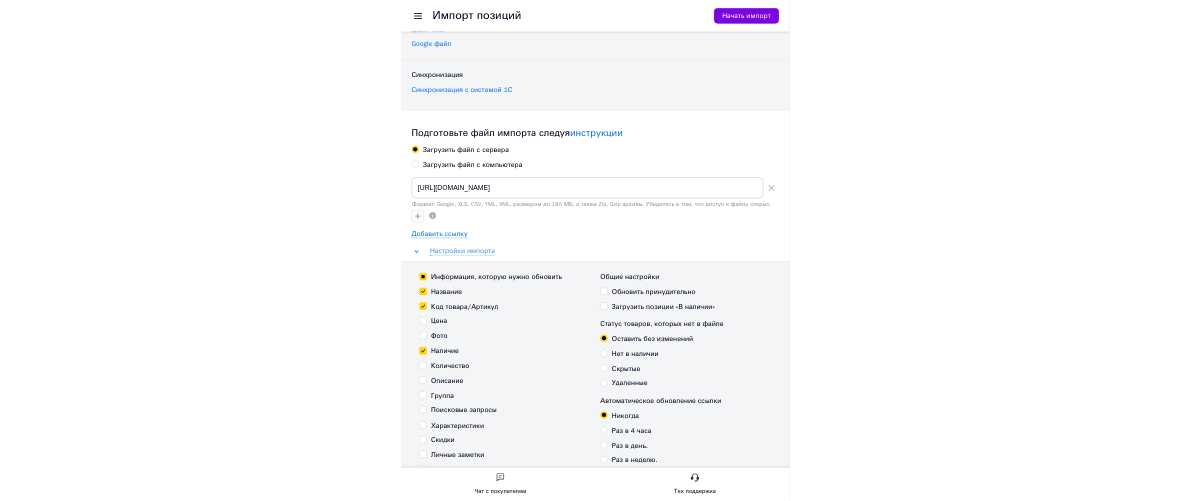 scroll, scrollTop: 155, scrollLeft: 0, axis: vertical 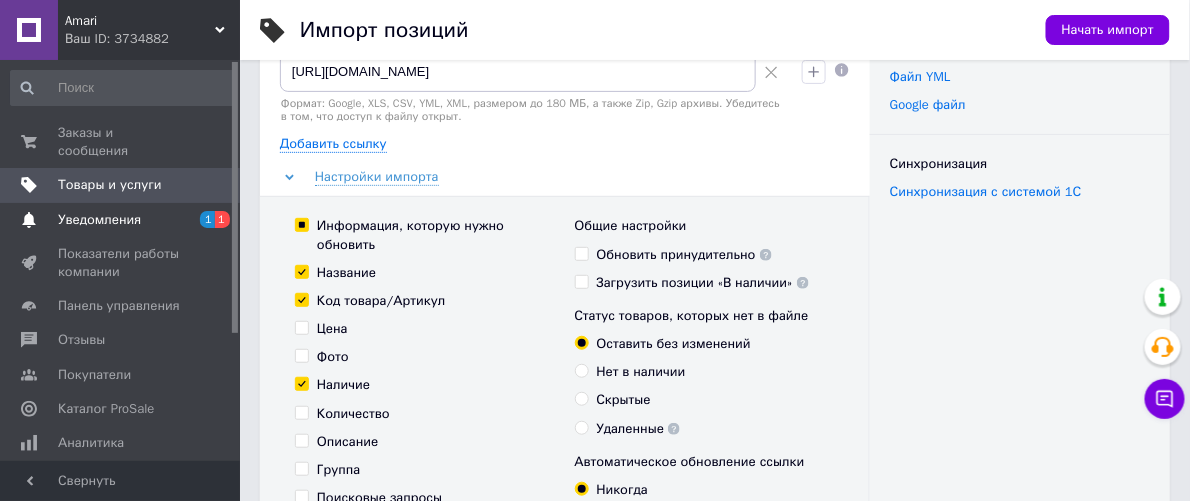click on "Уведомления" at bounding box center (121, 220) 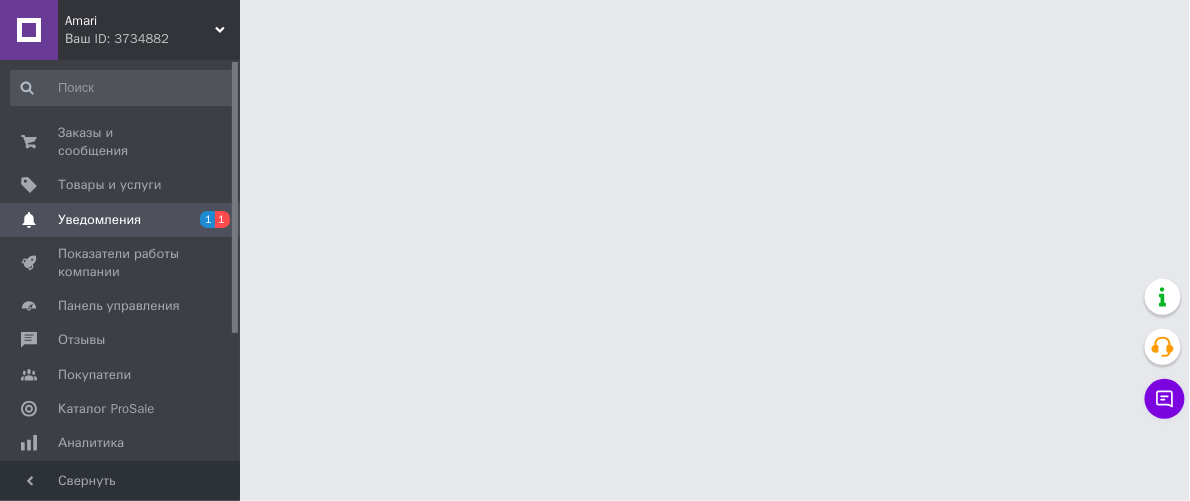 scroll, scrollTop: 0, scrollLeft: 0, axis: both 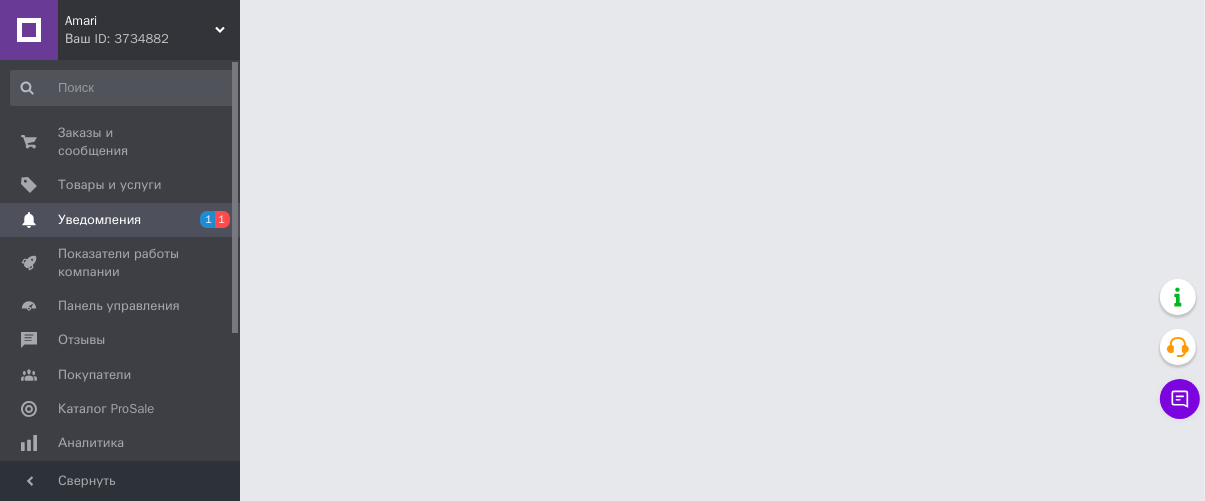 click on "Уведомления" at bounding box center (121, 220) 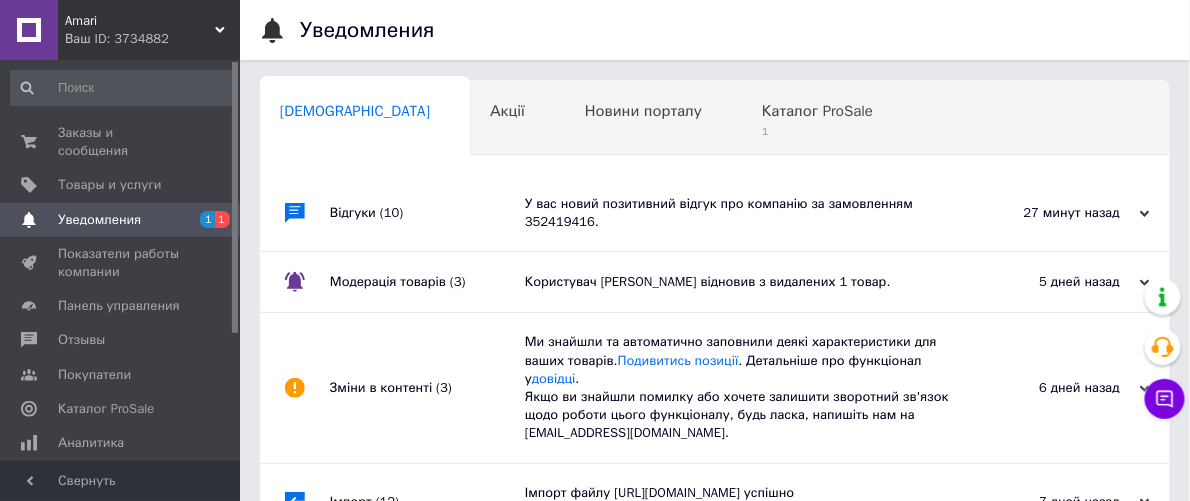 scroll, scrollTop: 0, scrollLeft: 9, axis: horizontal 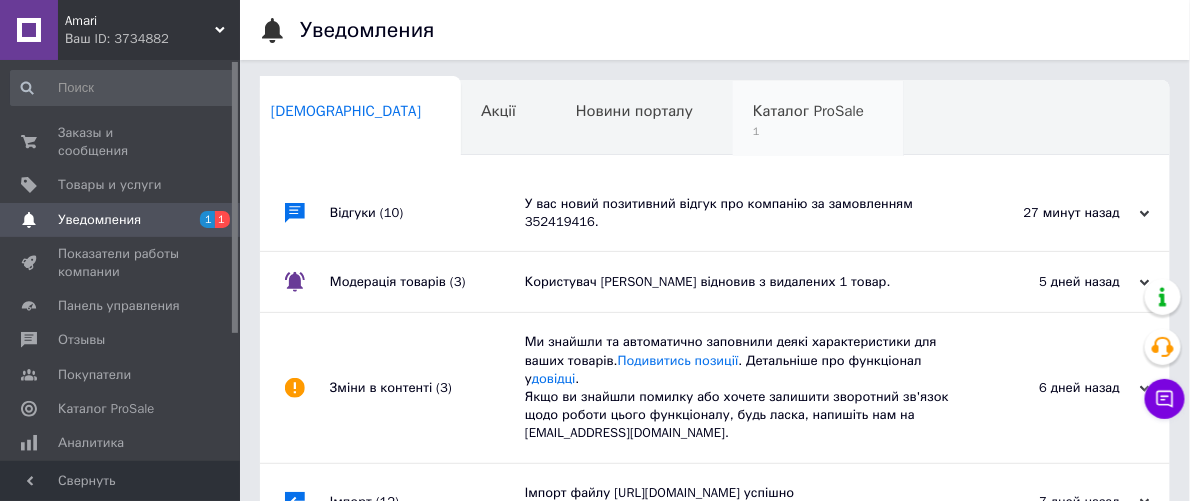 click on "1" at bounding box center [808, 131] 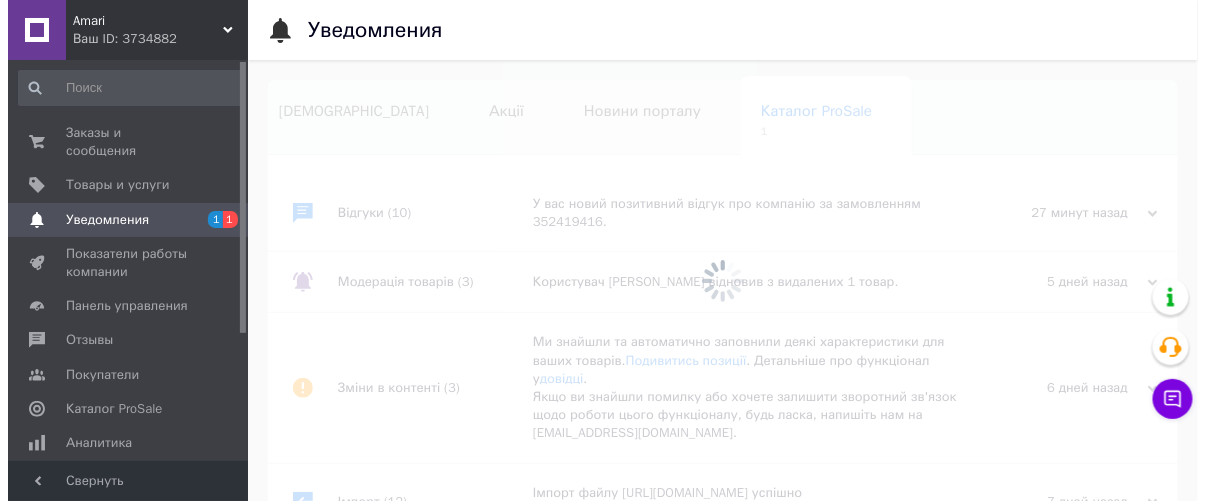 scroll, scrollTop: 0, scrollLeft: 55, axis: horizontal 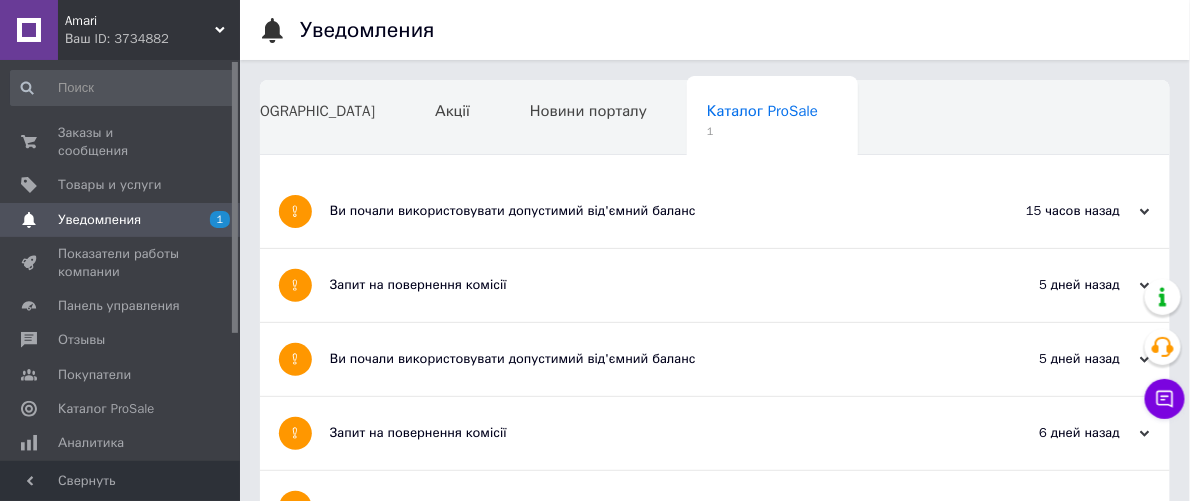 click on "Ви почали використовувати допустимий від'ємний баланс" at bounding box center (640, 211) 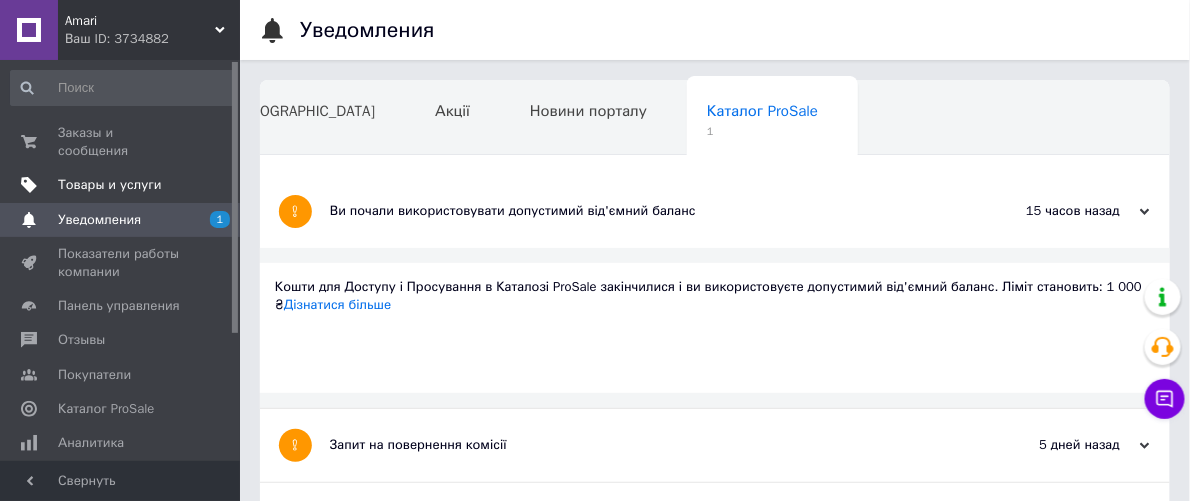 click on "Товары и услуги" at bounding box center [121, 185] 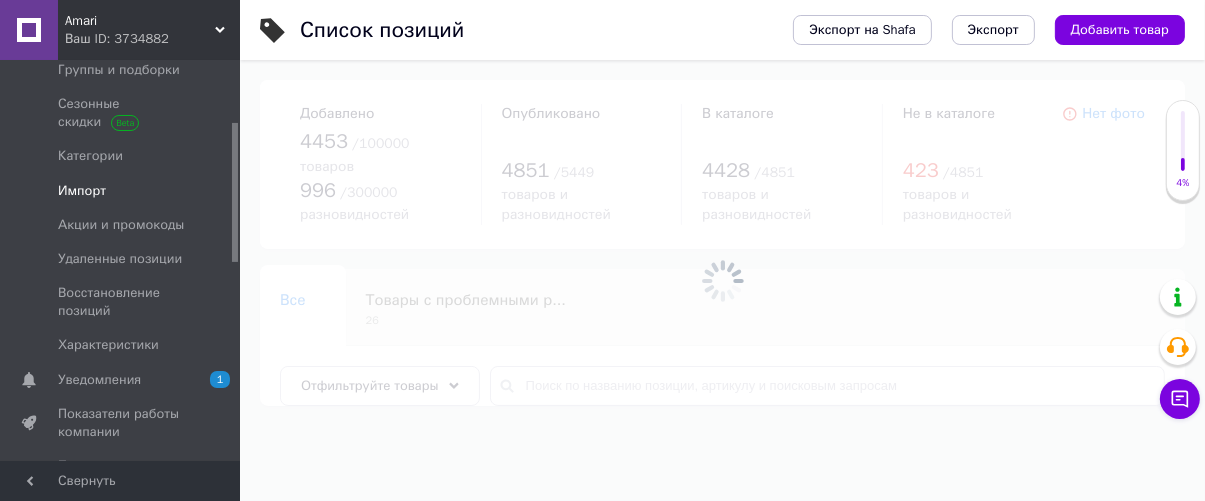 scroll, scrollTop: 186, scrollLeft: 0, axis: vertical 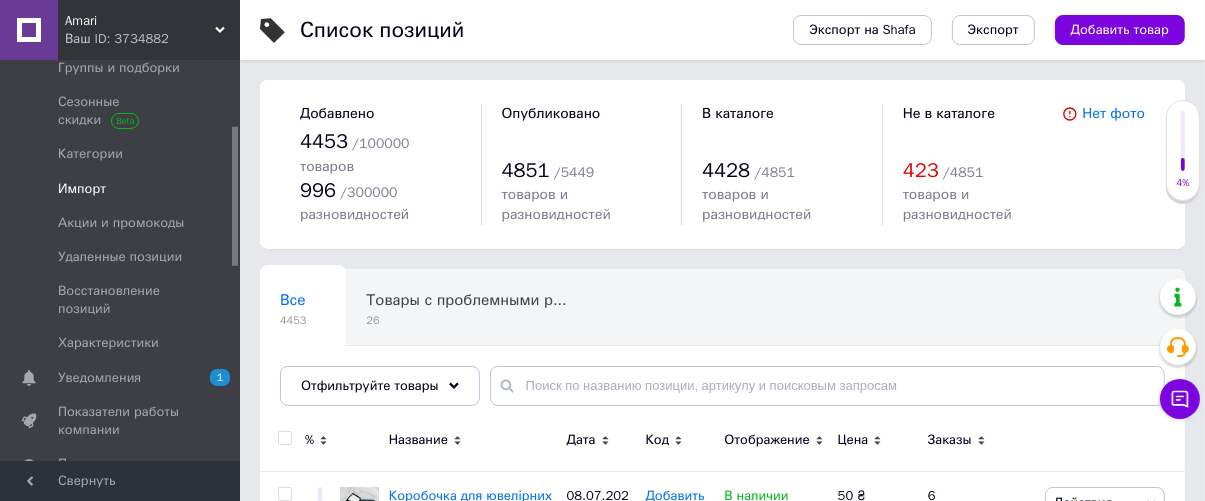 click on "Импорт" at bounding box center [121, 189] 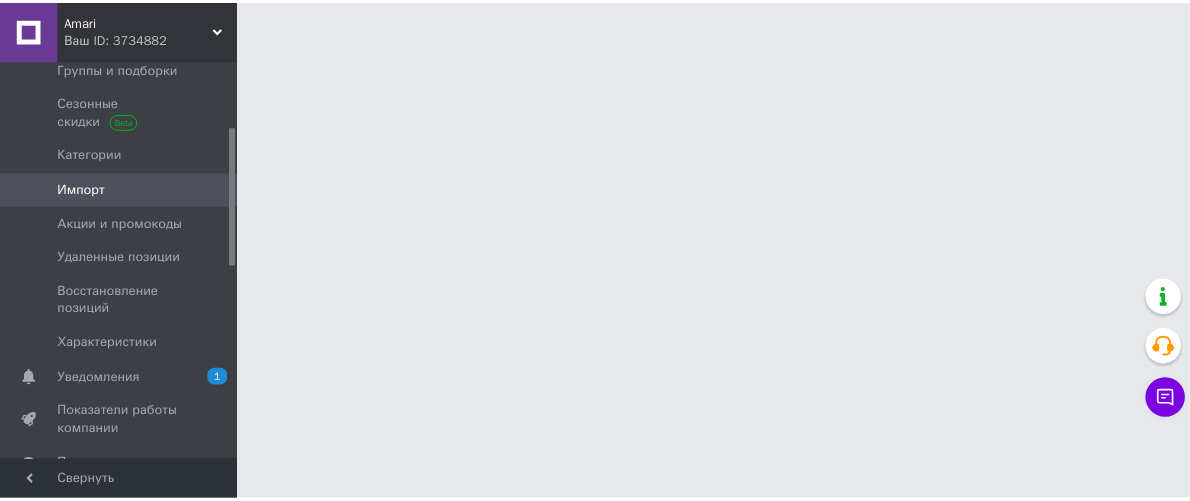 scroll, scrollTop: 188, scrollLeft: 0, axis: vertical 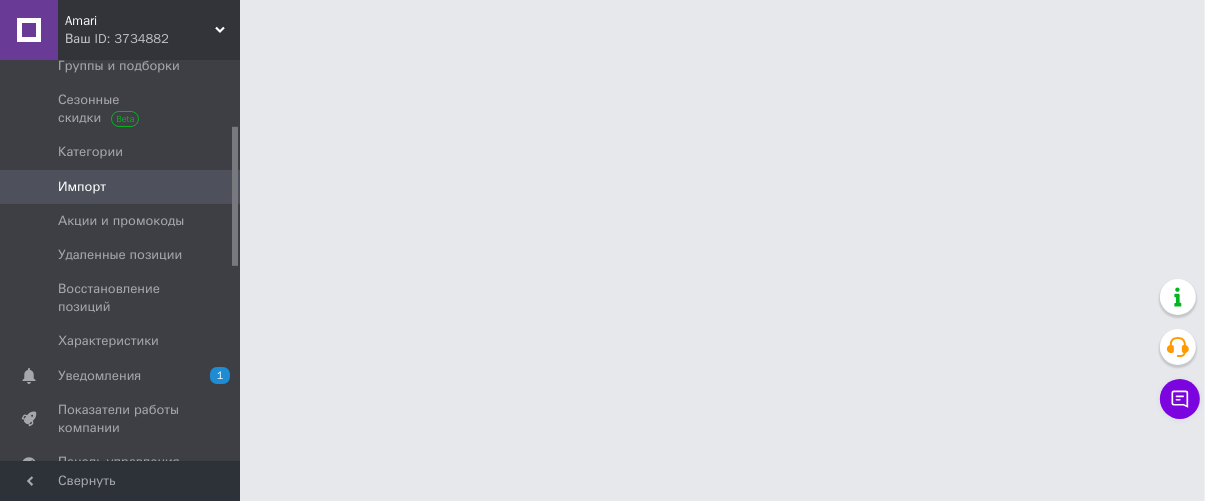 click on "Импорт" at bounding box center [82, 187] 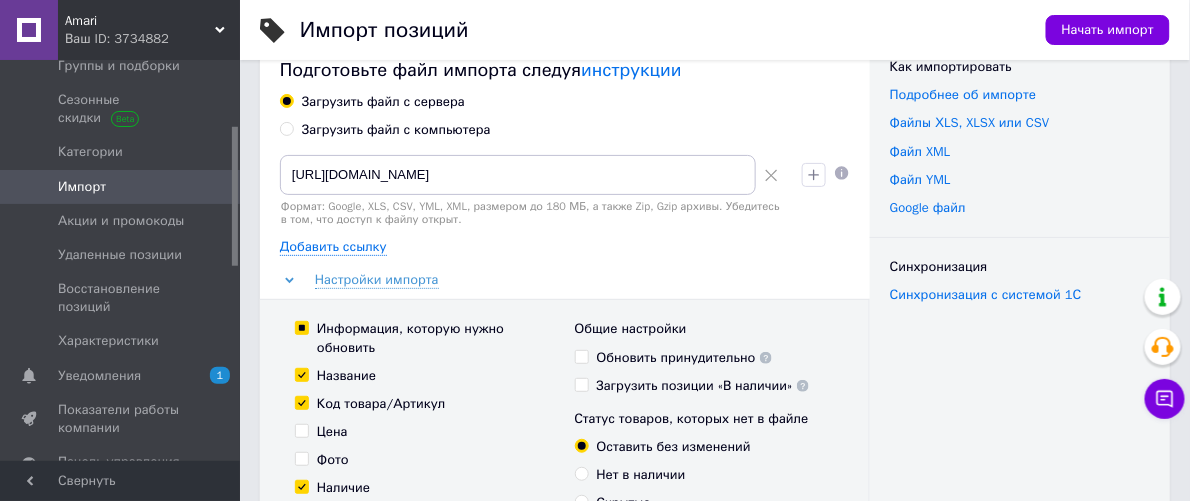 scroll, scrollTop: 53, scrollLeft: 0, axis: vertical 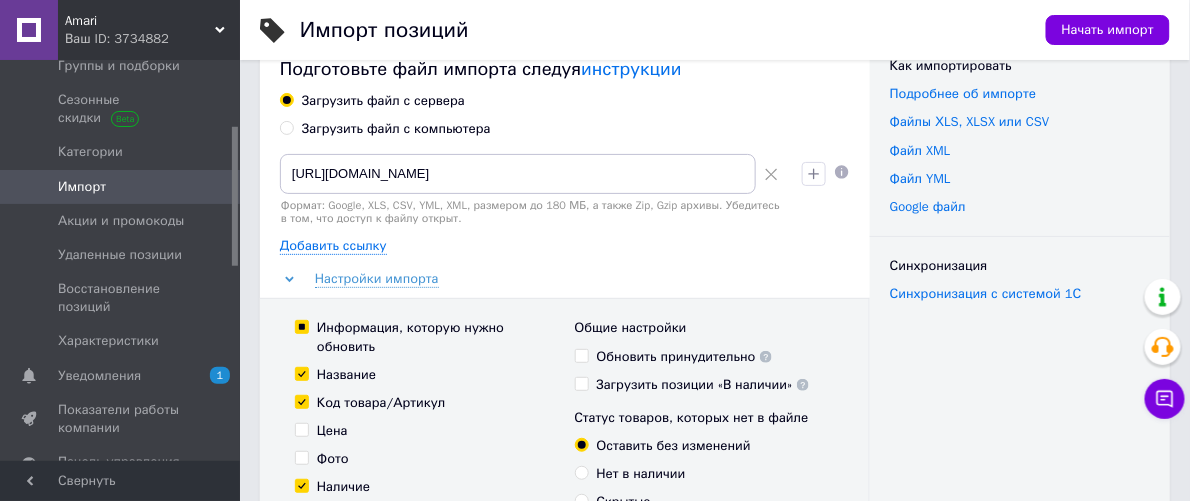 click 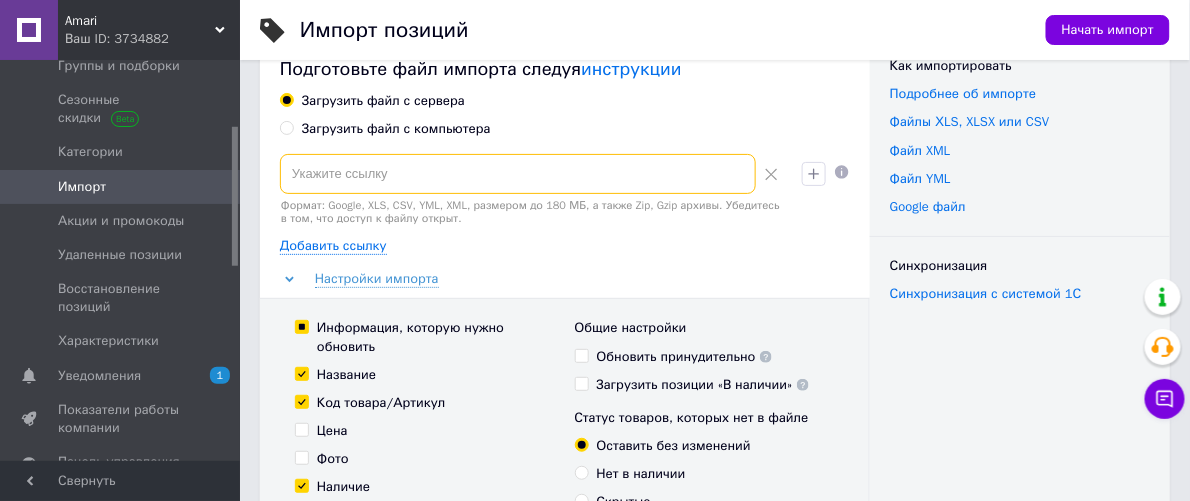 paste on "[URL][DOMAIN_NAME]" 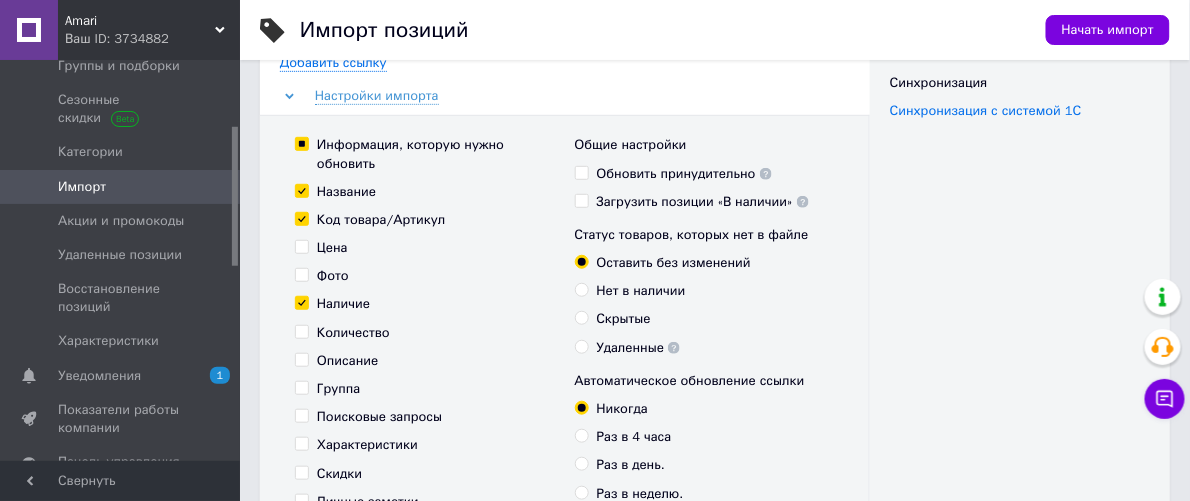 scroll, scrollTop: 237, scrollLeft: 0, axis: vertical 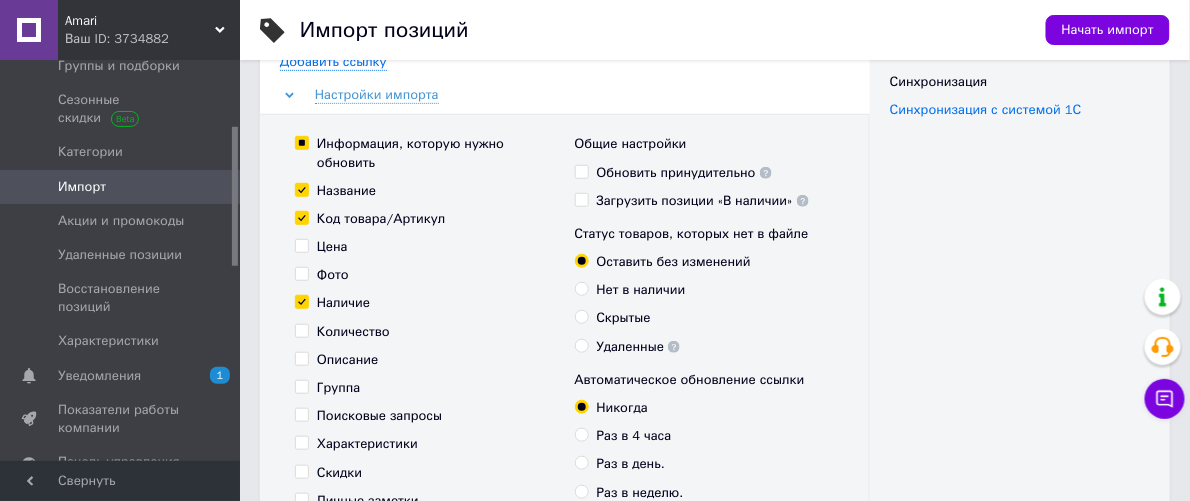 type on "[URL][DOMAIN_NAME]" 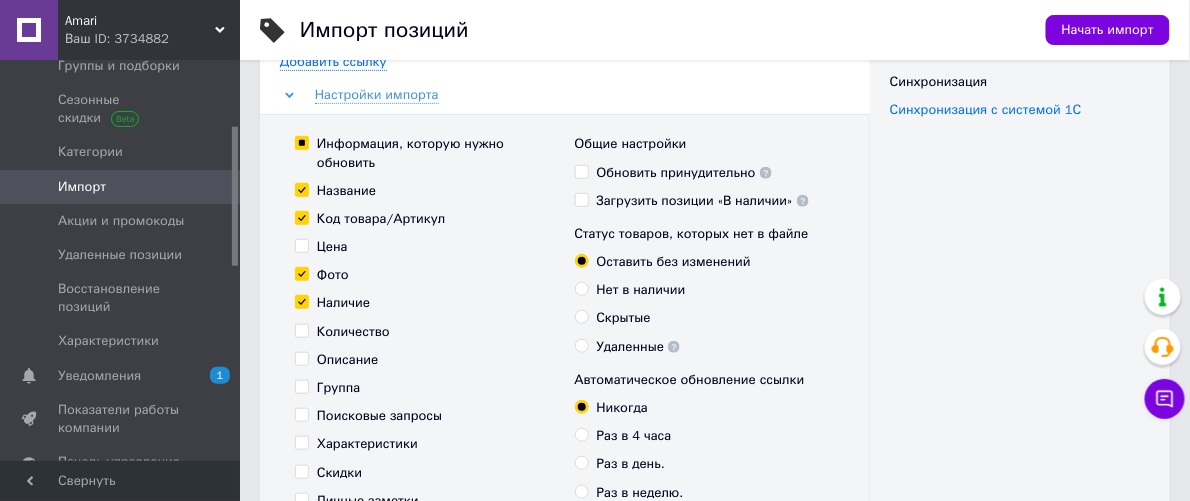 checkbox on "true" 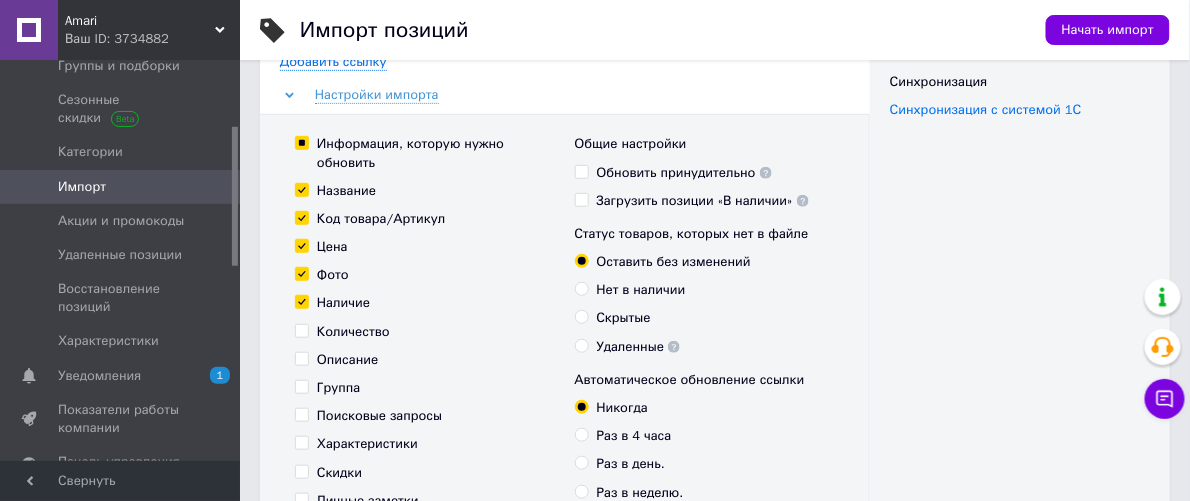checkbox on "true" 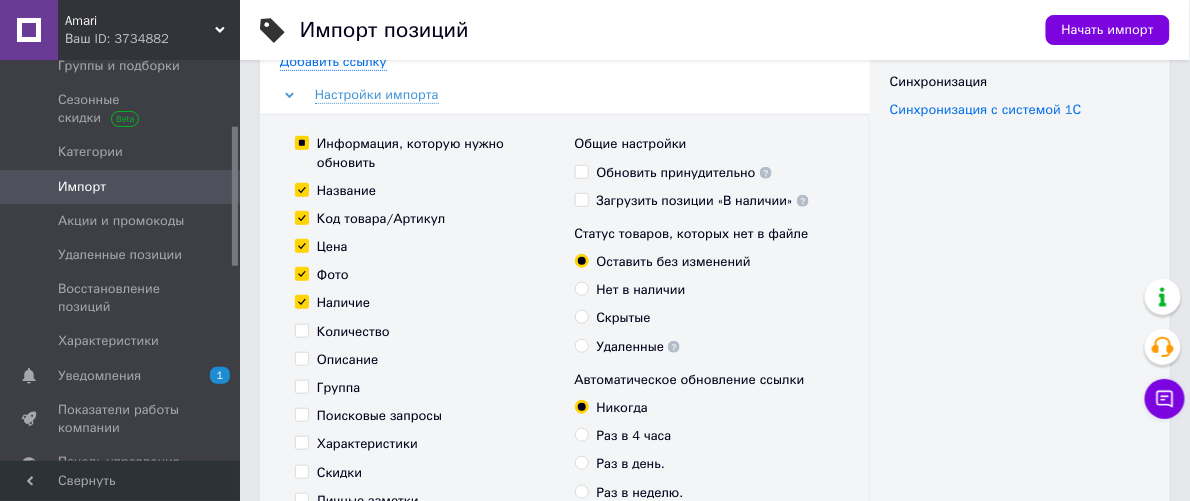 click on "Информация, которую нужно обновить" at bounding box center (301, 142) 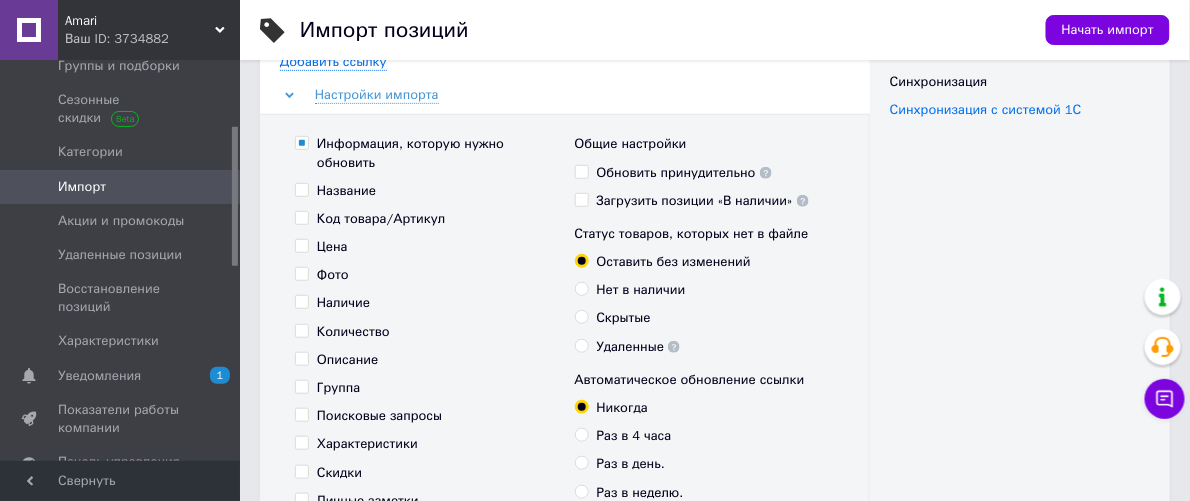 checkbox on "false" 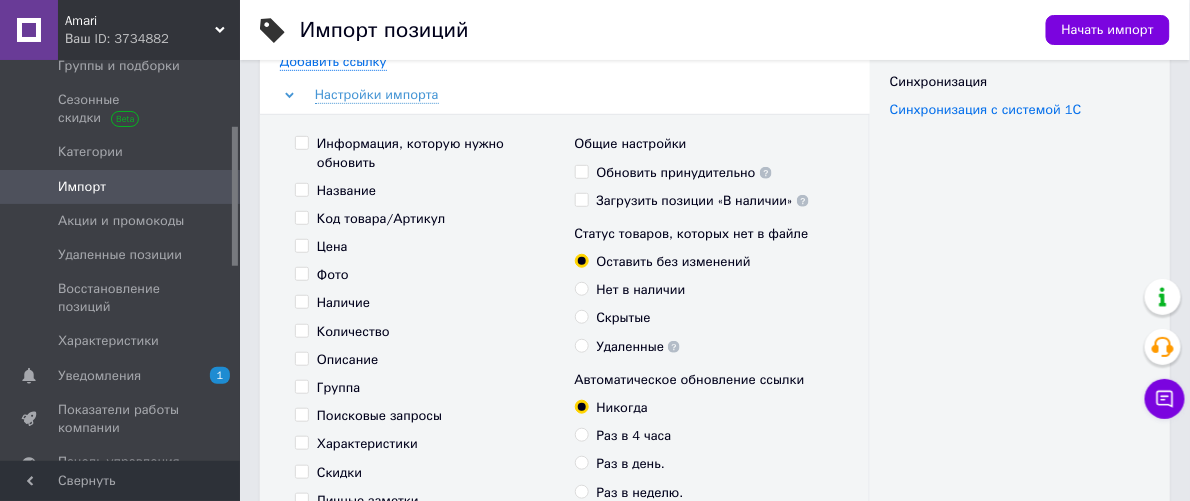 click on "Информация, которую нужно обновить" at bounding box center (301, 142) 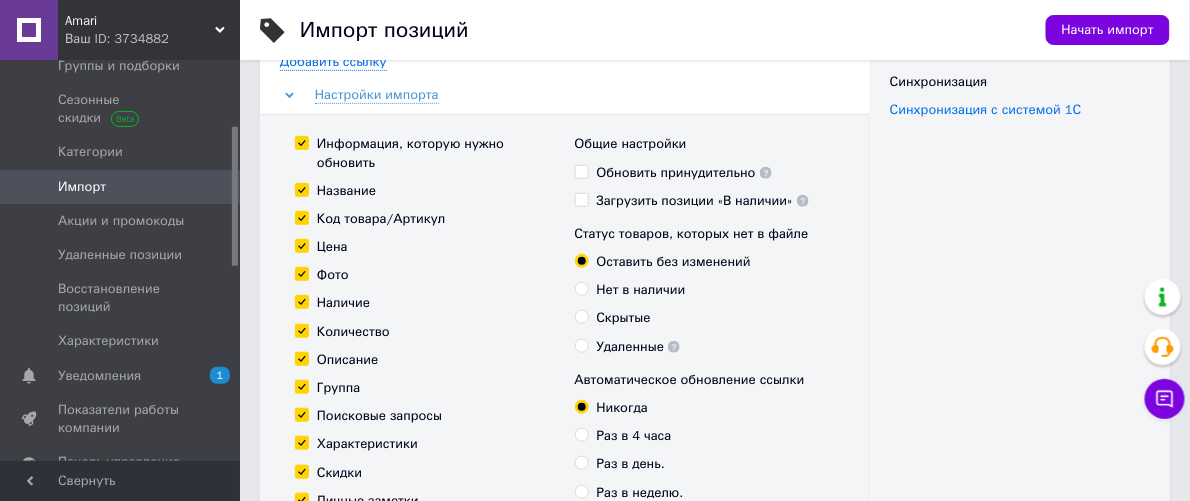 checkbox on "true" 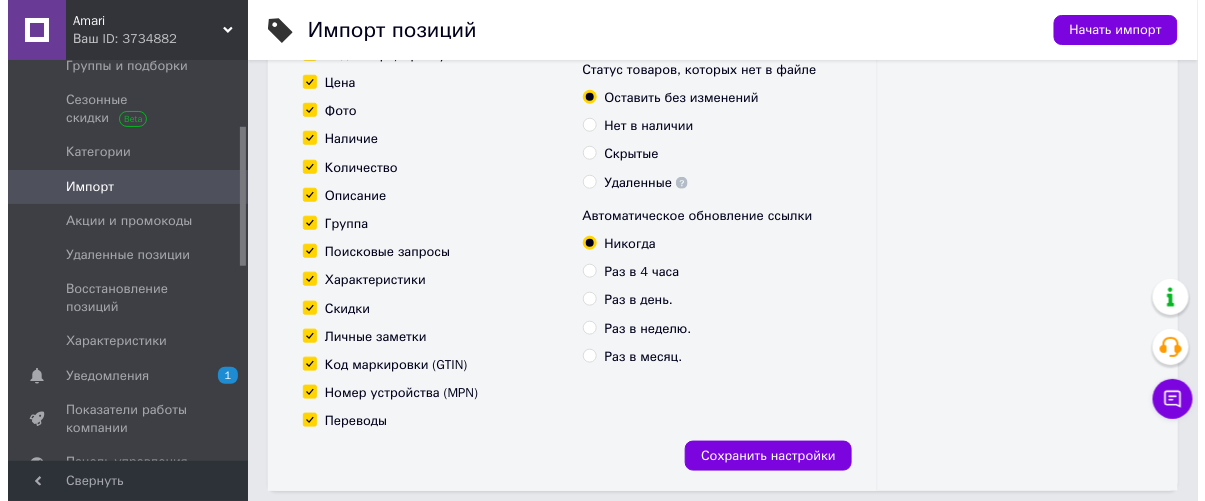 scroll, scrollTop: 401, scrollLeft: 0, axis: vertical 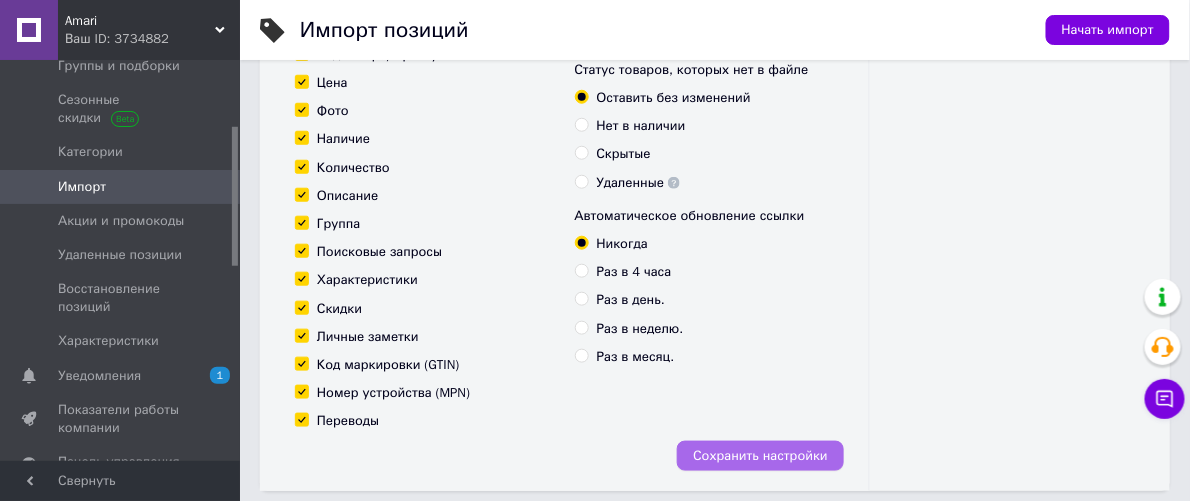 click on "Сохранить настройки" at bounding box center (760, 456) 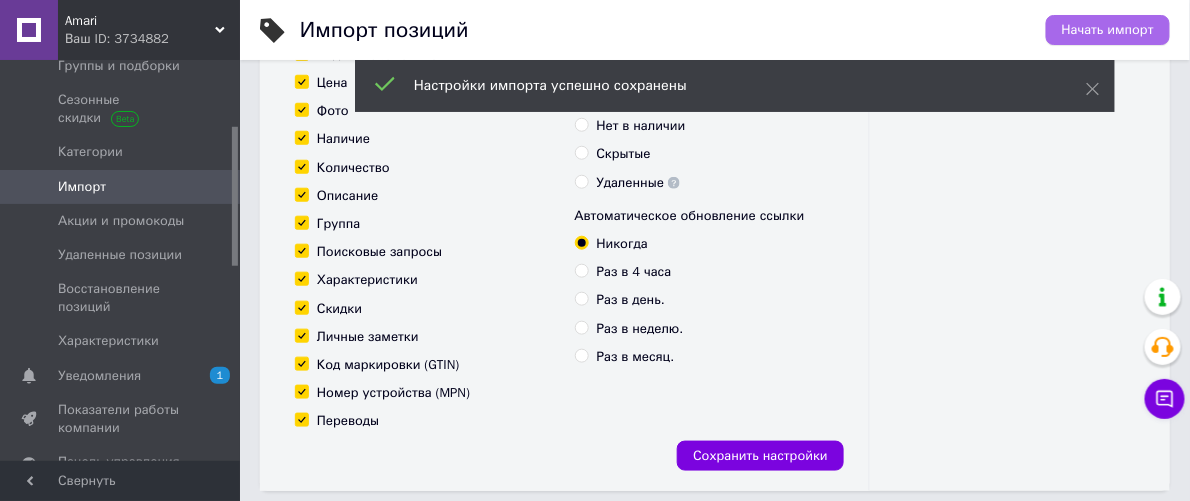 click on "Начать импорт" at bounding box center [1108, 30] 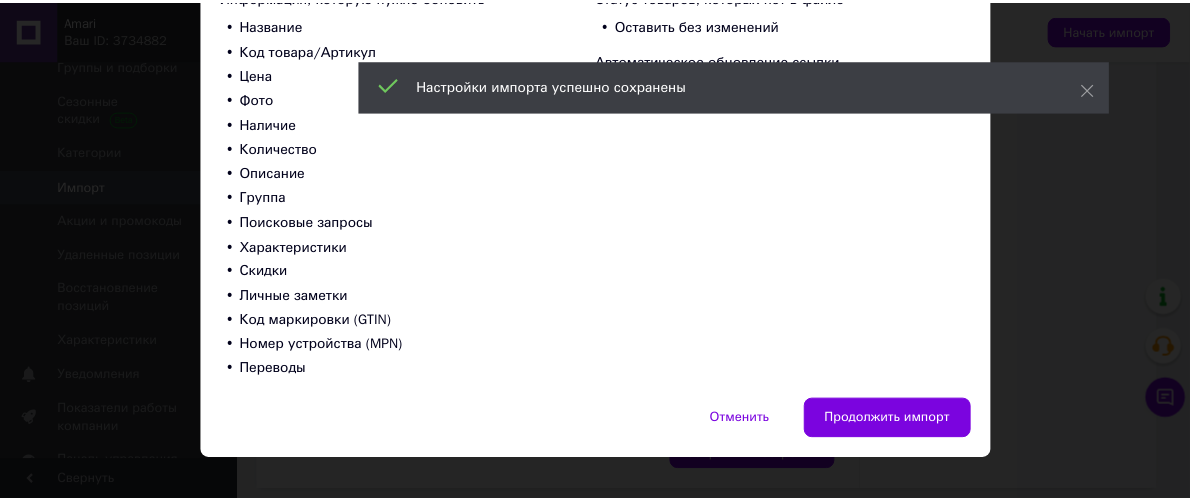 scroll, scrollTop: 376, scrollLeft: 0, axis: vertical 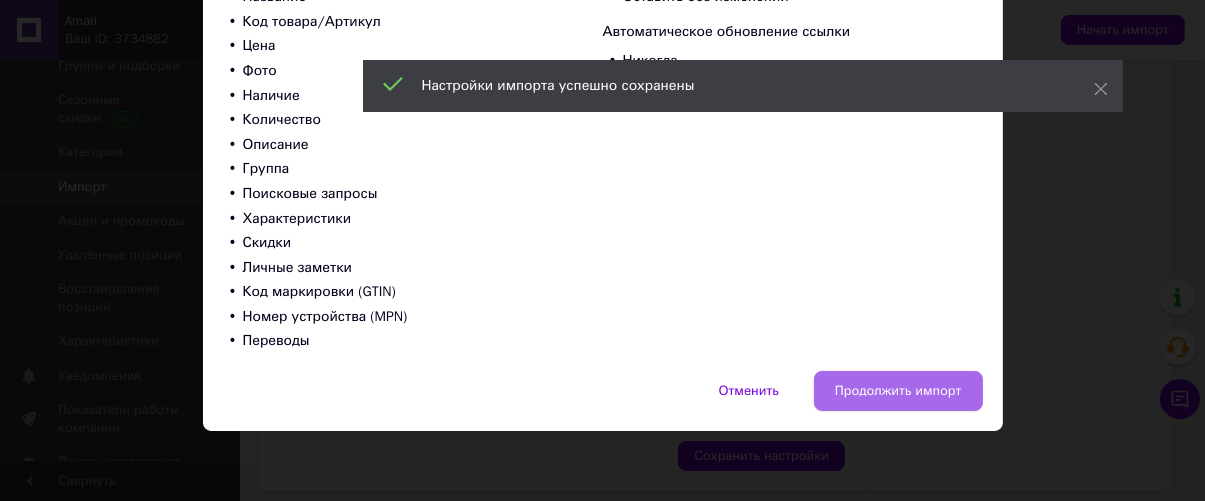 click on "Продолжить импорт" at bounding box center [898, 391] 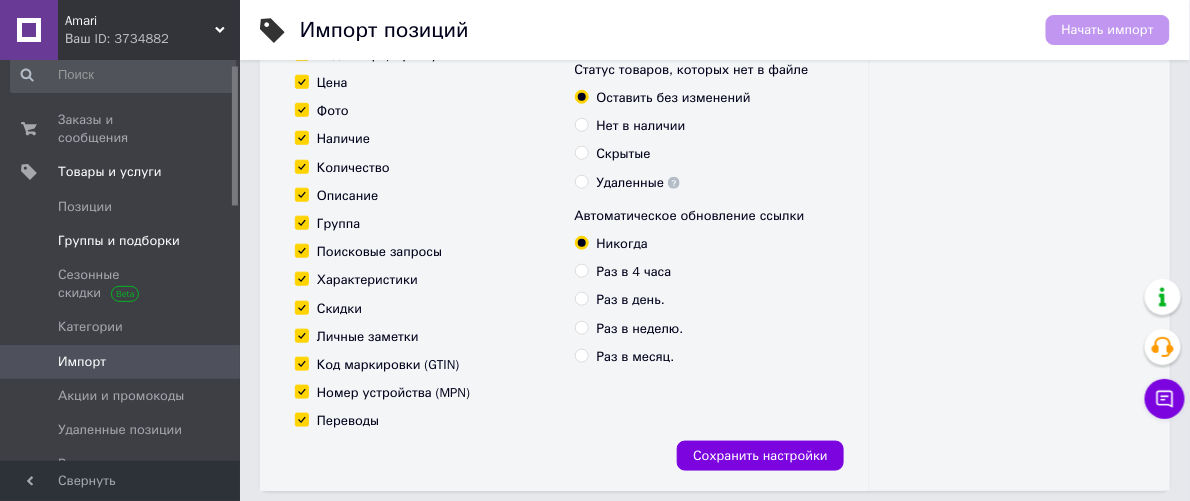 scroll, scrollTop: 0, scrollLeft: 0, axis: both 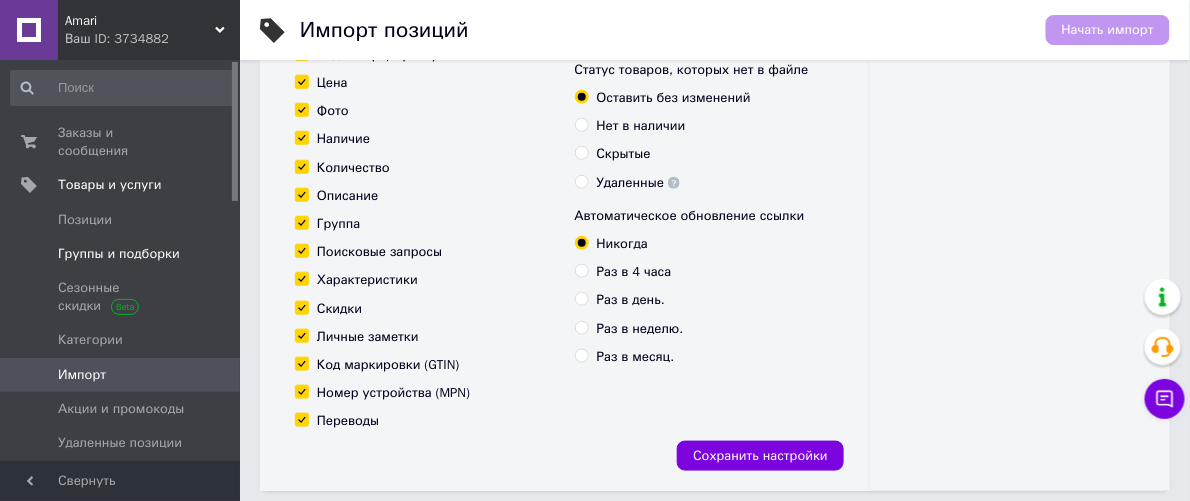 click on "Группы и подборки" at bounding box center (119, 254) 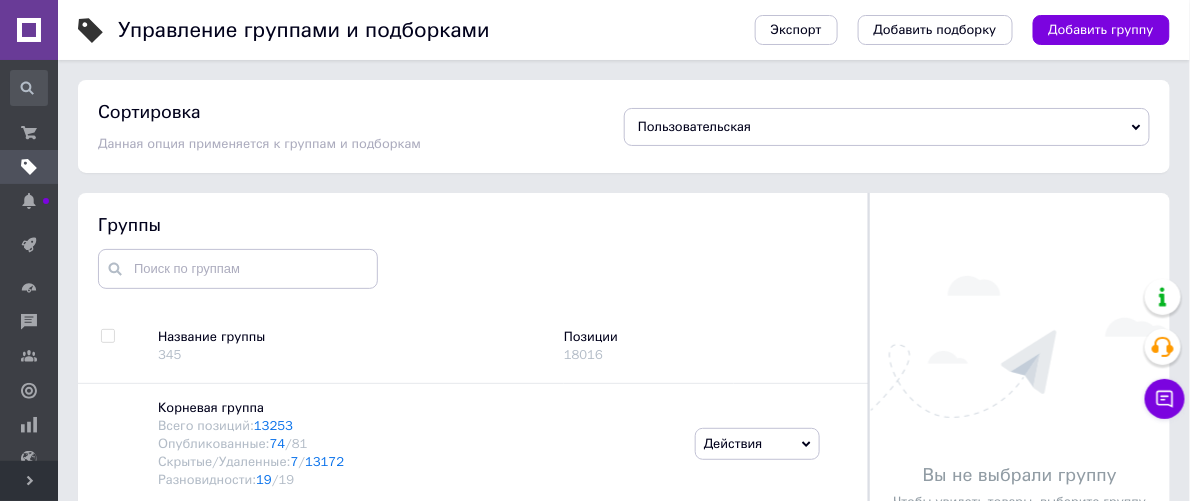 click 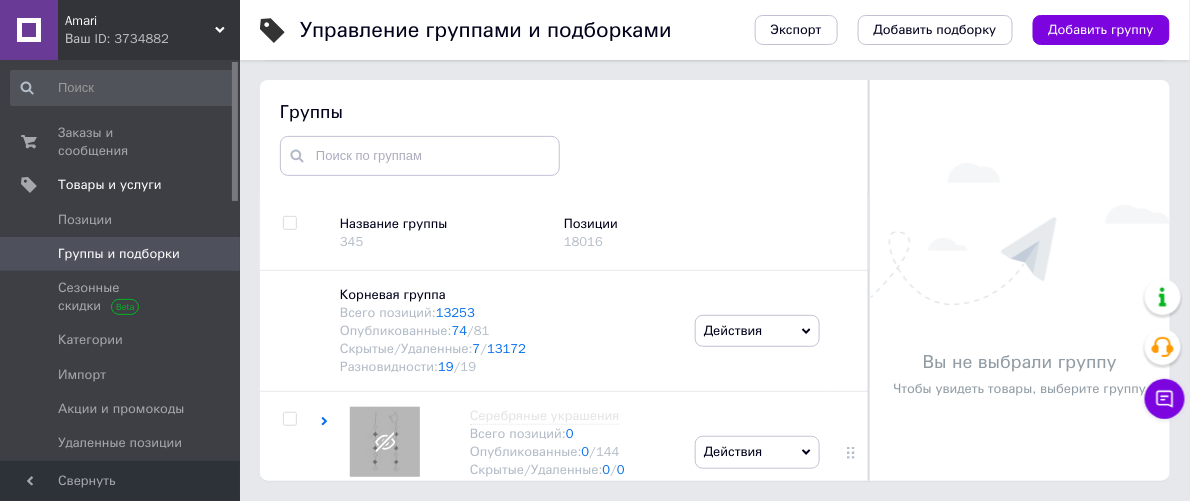 scroll, scrollTop: 249, scrollLeft: 0, axis: vertical 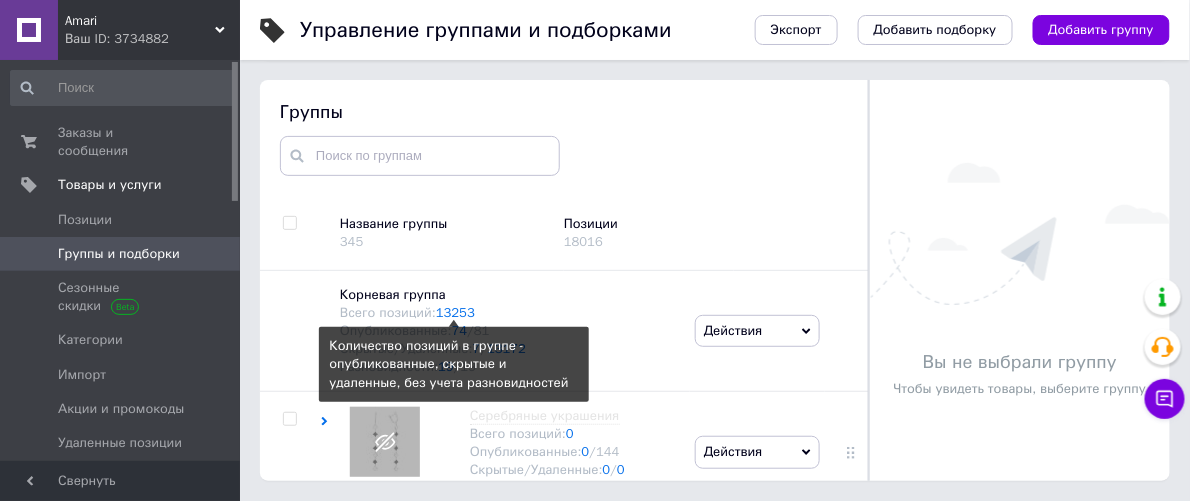 click on "13253" at bounding box center (455, 312) 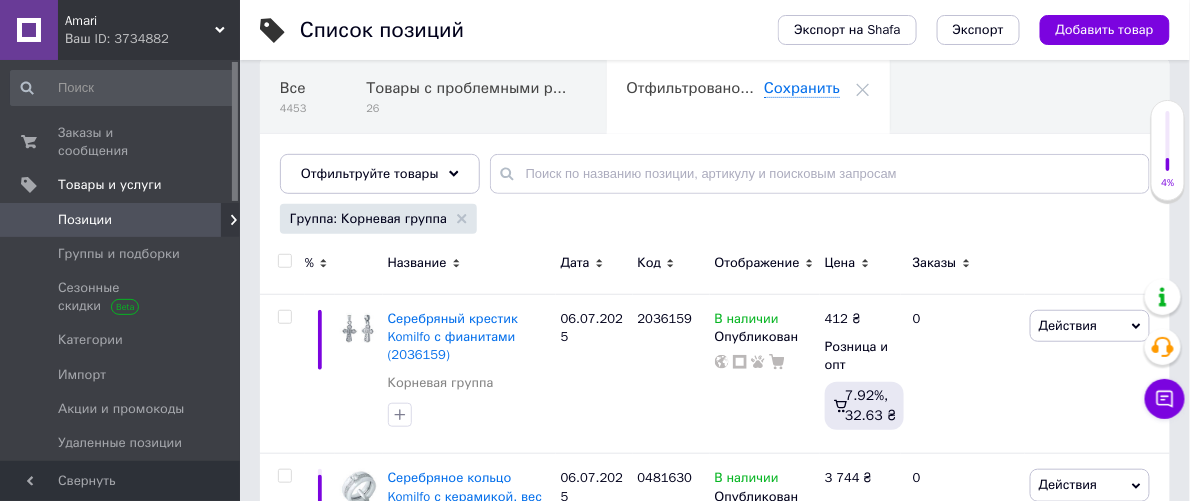 scroll, scrollTop: 230, scrollLeft: 0, axis: vertical 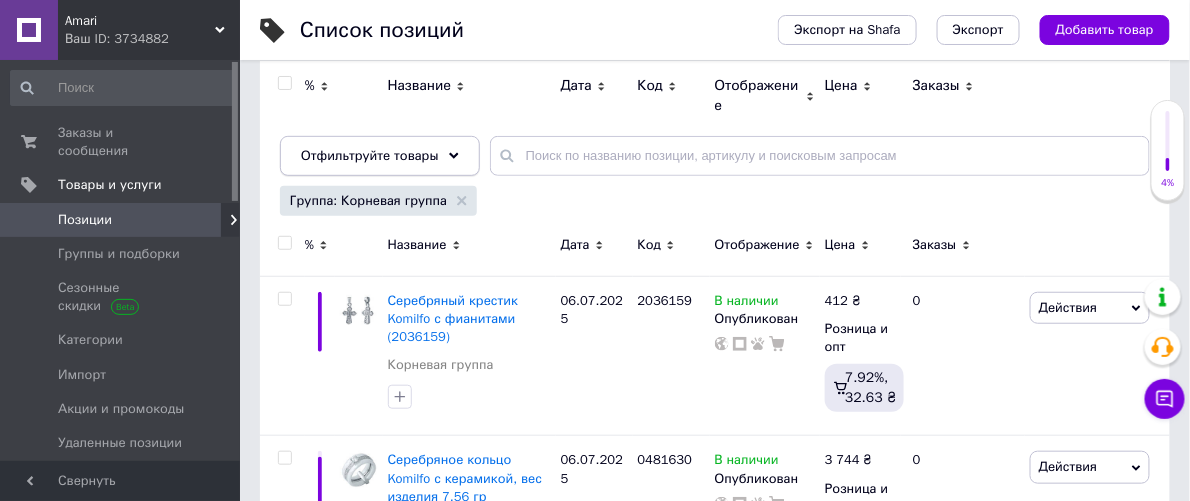 click on "Отфильтруйте товары" at bounding box center (380, 156) 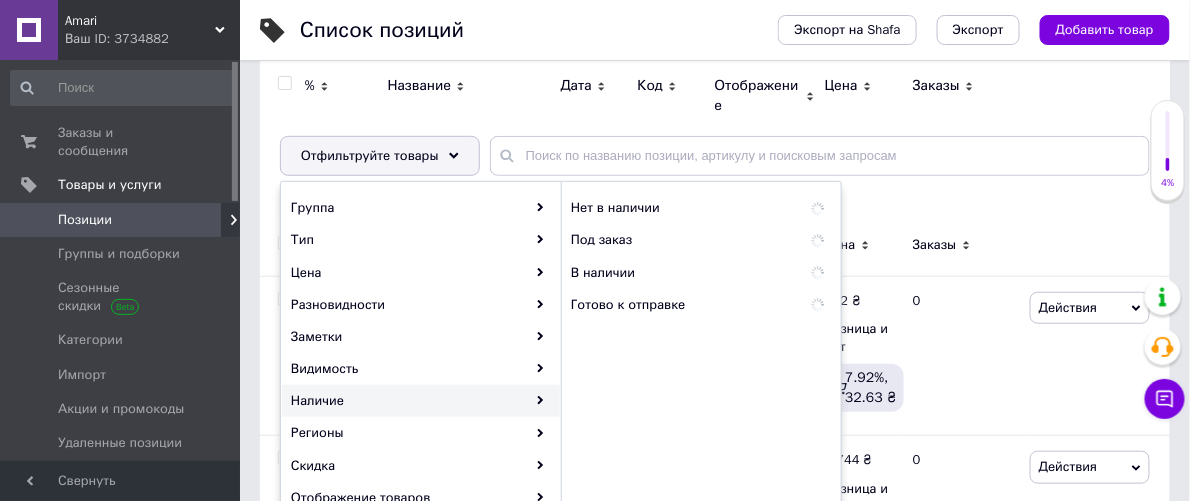 click on "Наличие" at bounding box center [421, 401] 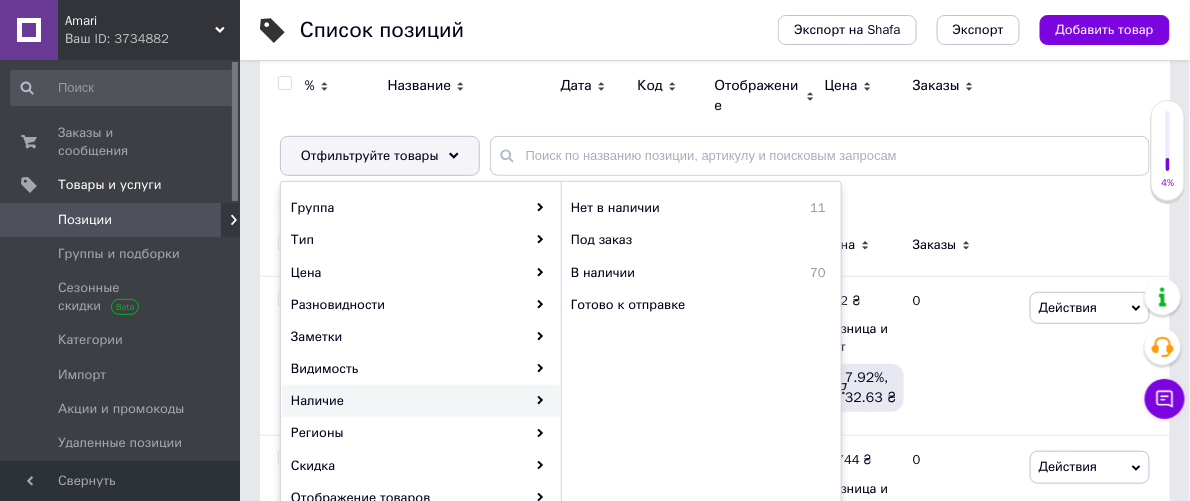 click on "Группа: Корневая группа" at bounding box center [712, 203] 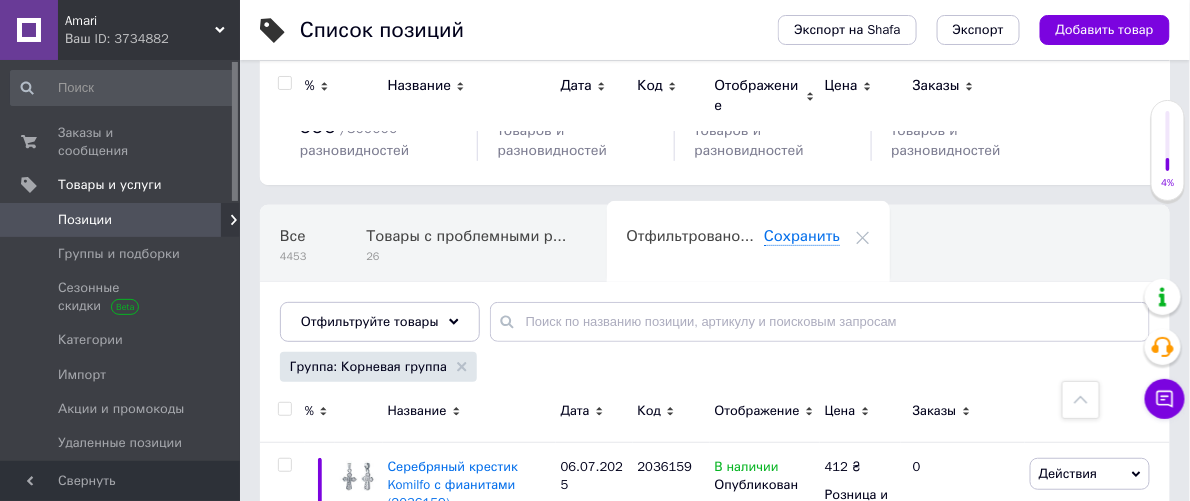 scroll, scrollTop: 0, scrollLeft: 0, axis: both 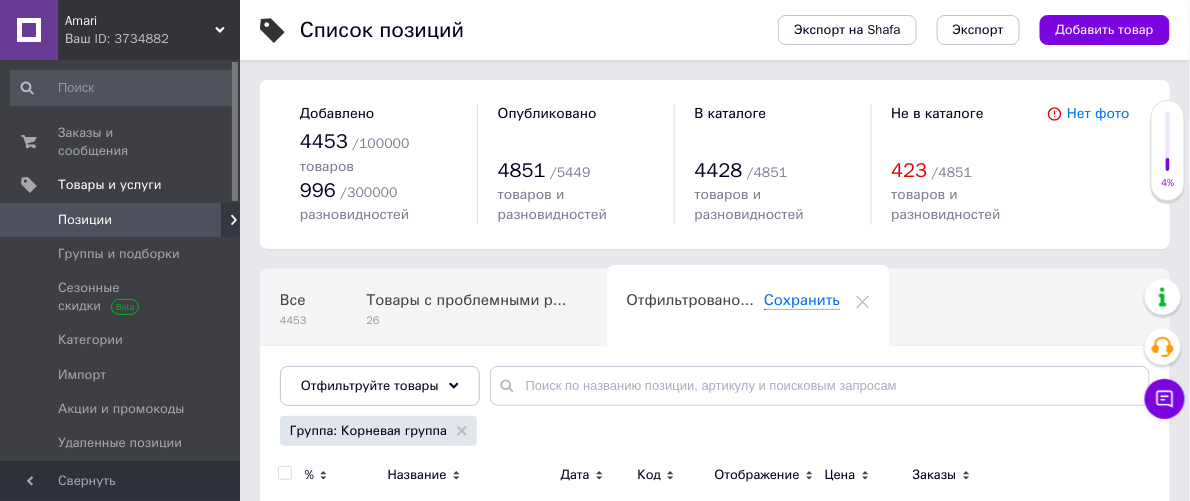 click on "Позиции" at bounding box center [121, 220] 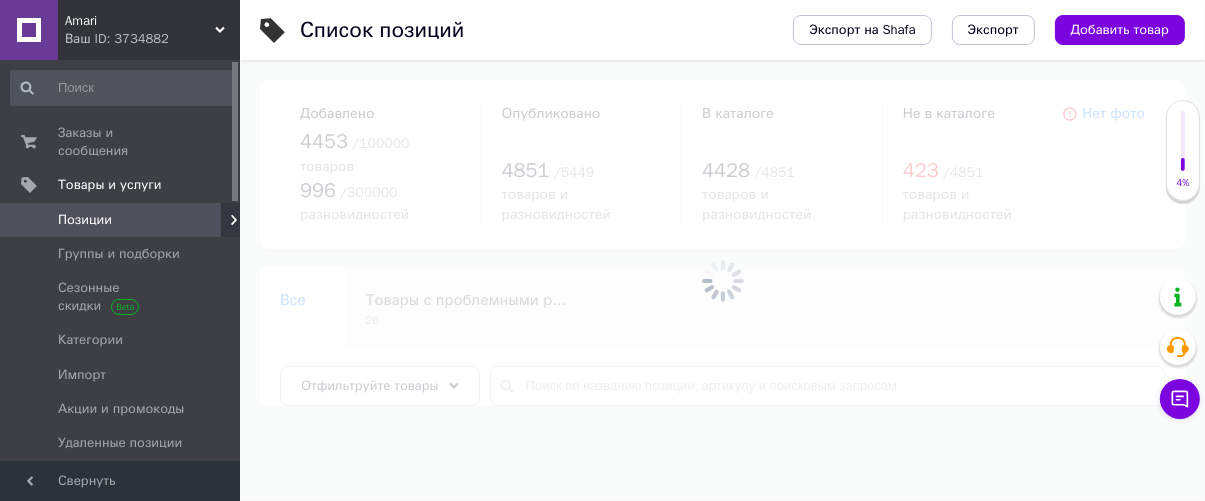 click on "Группы и подборки" at bounding box center (121, 254) 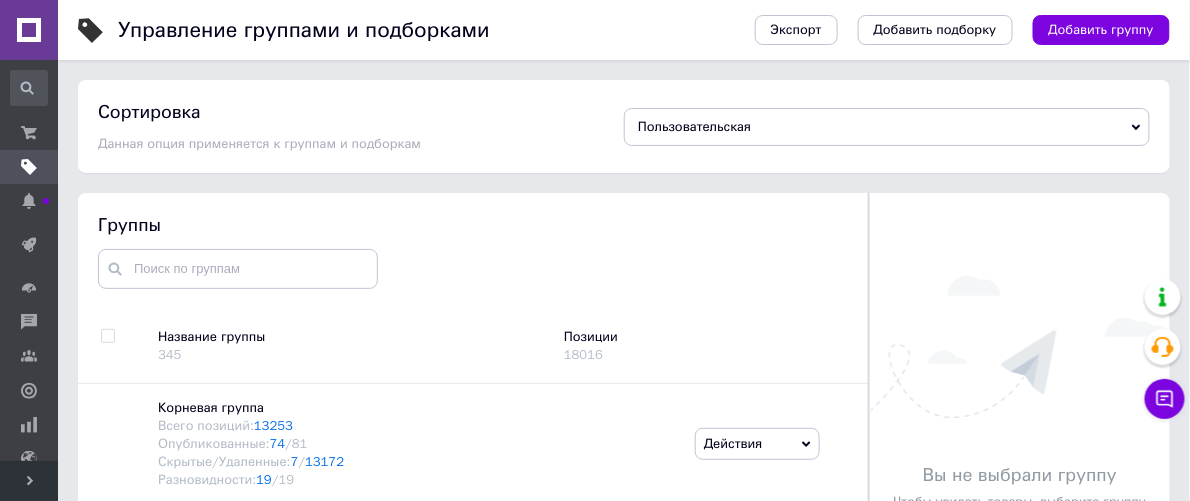 scroll, scrollTop: 16, scrollLeft: 0, axis: vertical 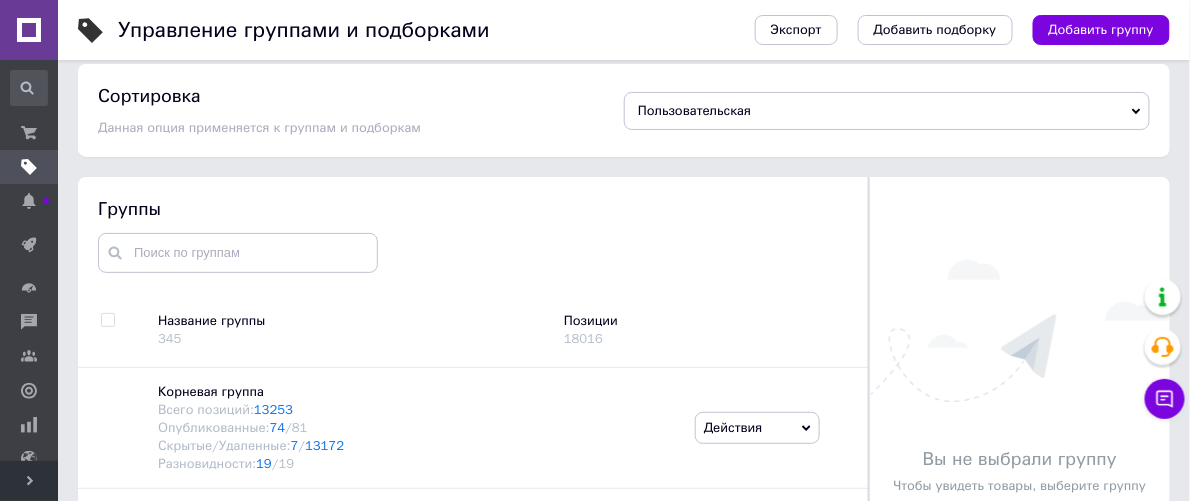 click on "Развернуть" at bounding box center (29, 481) 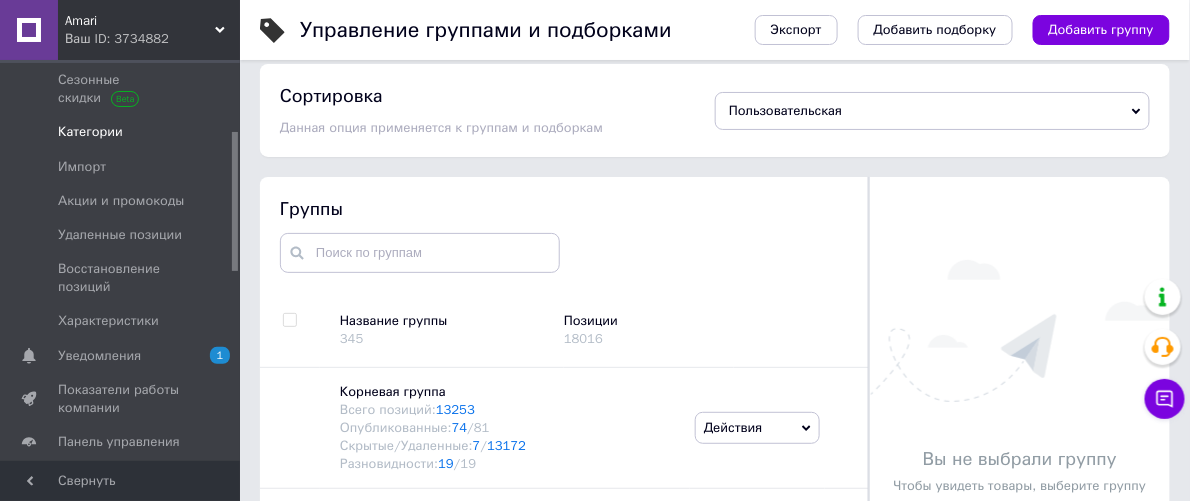 scroll, scrollTop: 208, scrollLeft: 0, axis: vertical 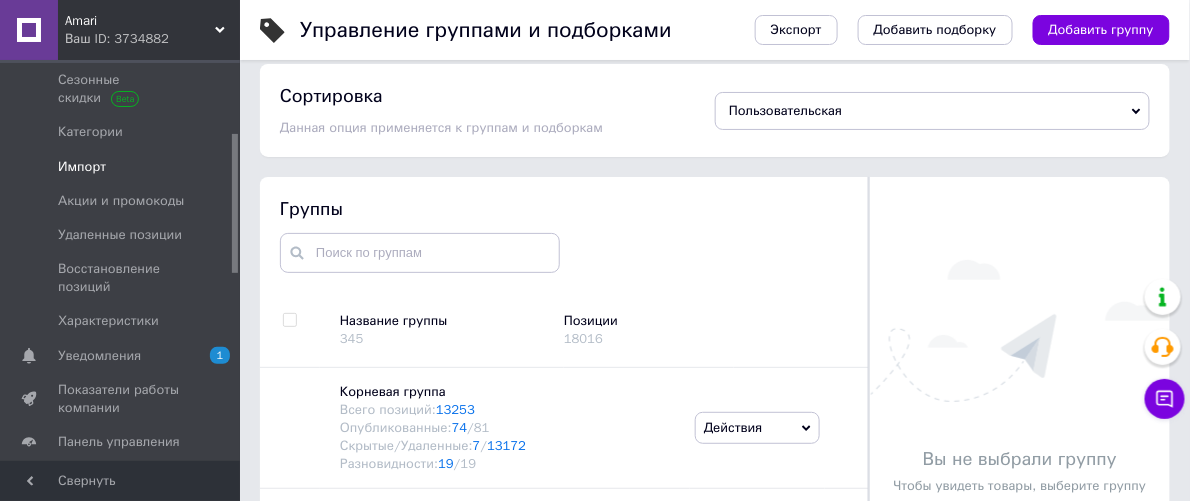 click on "Импорт" at bounding box center (121, 167) 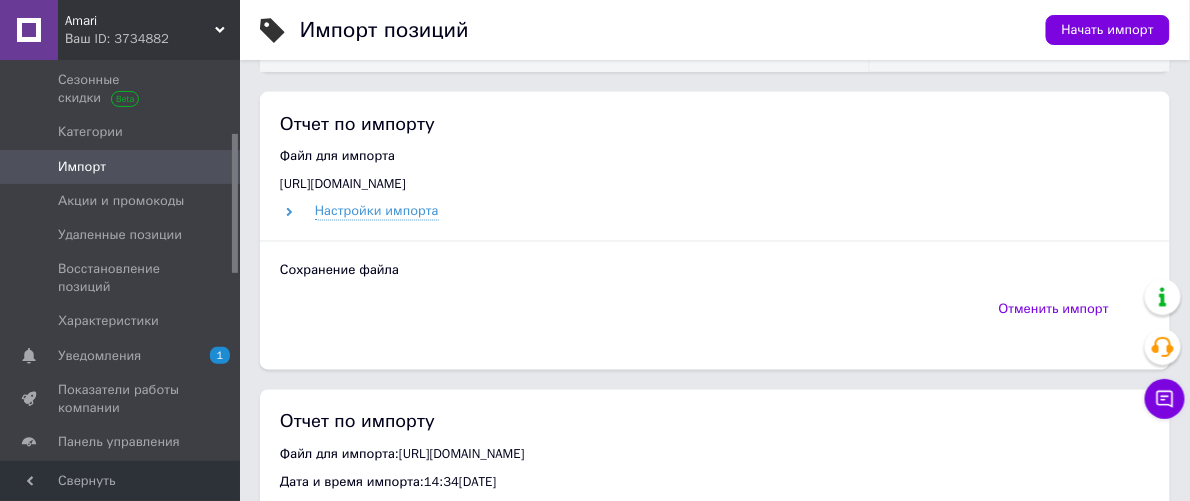 scroll, scrollTop: 824, scrollLeft: 0, axis: vertical 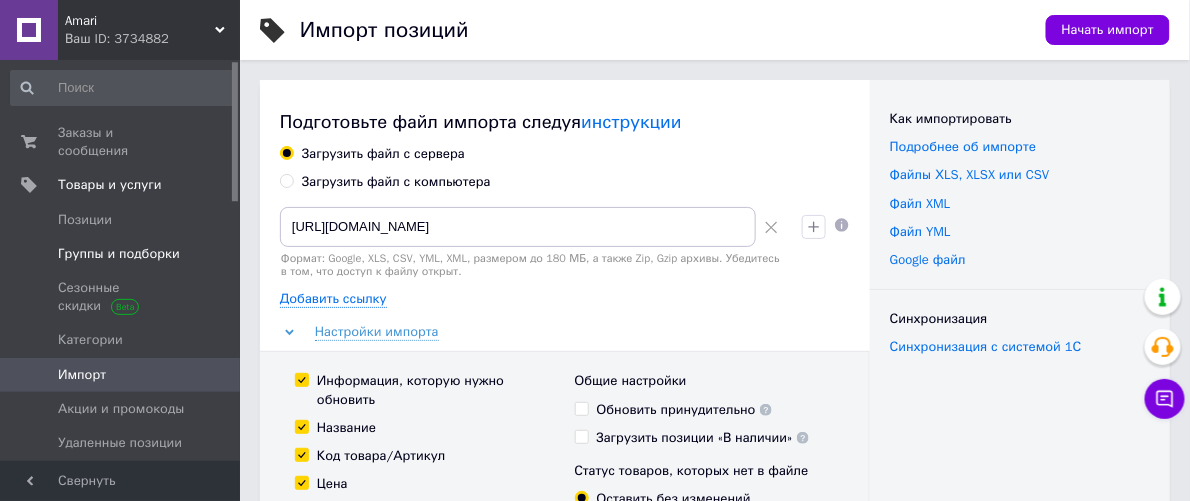 click on "Группы и подборки" at bounding box center (119, 254) 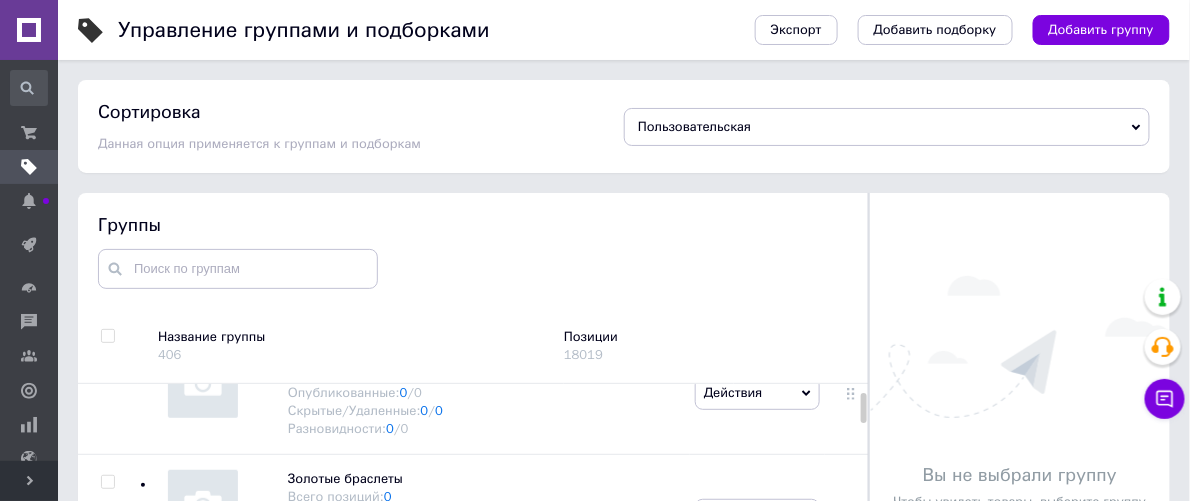 scroll, scrollTop: 197, scrollLeft: 0, axis: vertical 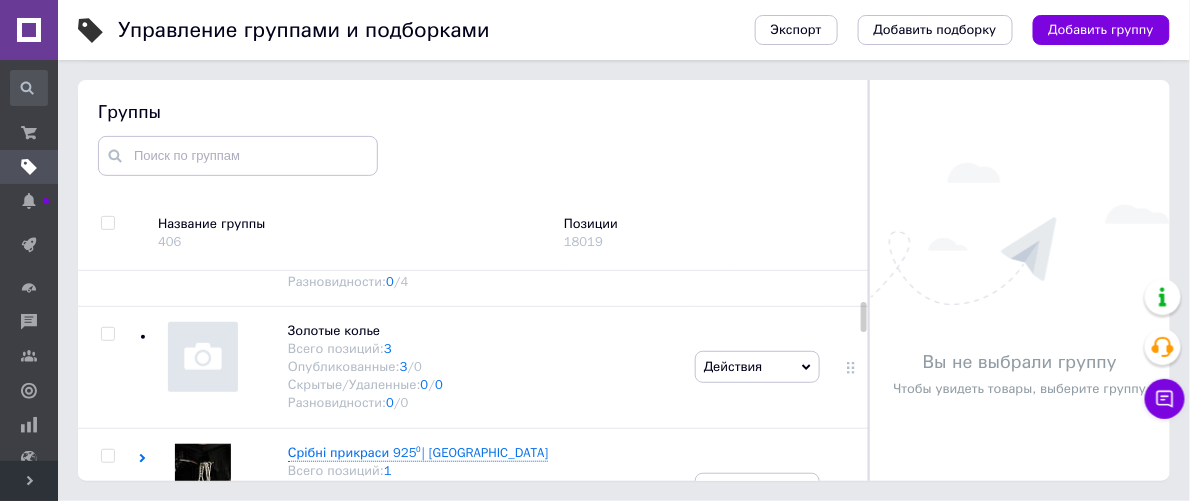 click on "Добавить группу" at bounding box center (1101, 30) 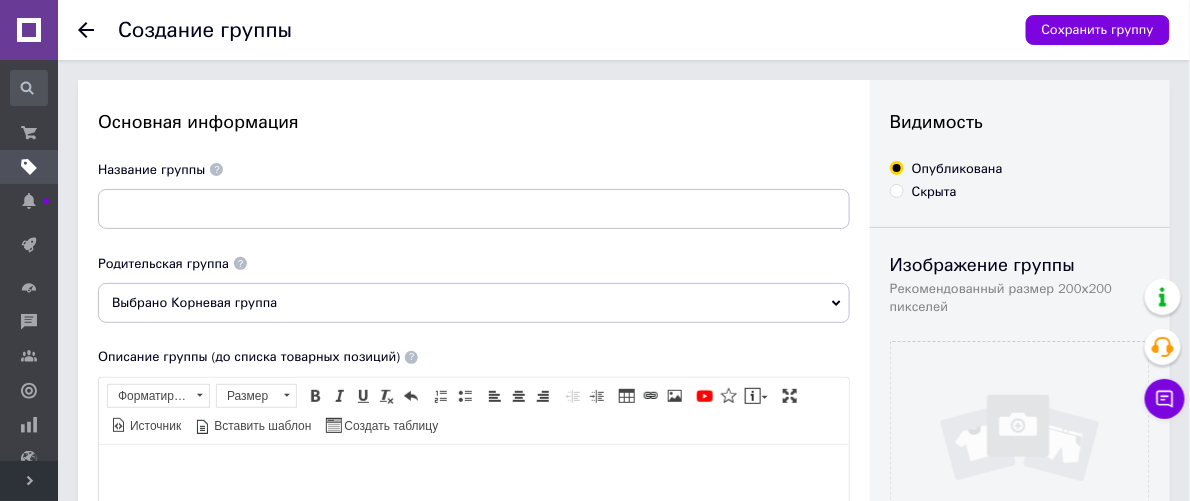 scroll, scrollTop: 0, scrollLeft: 0, axis: both 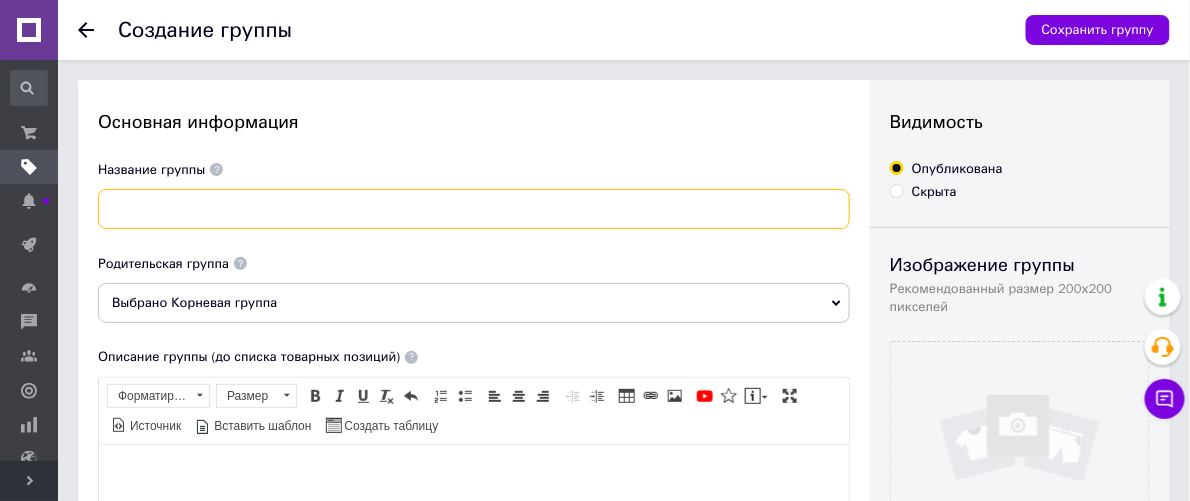 paste on "Золоті прикраси 585°| [GEOGRAPHIC_DATA]" 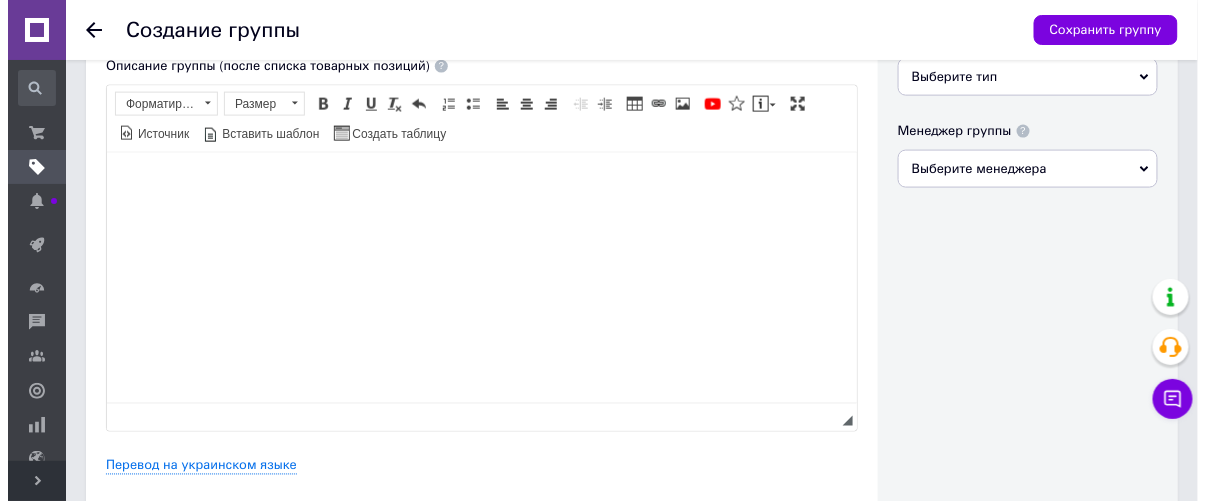 scroll, scrollTop: 817, scrollLeft: 0, axis: vertical 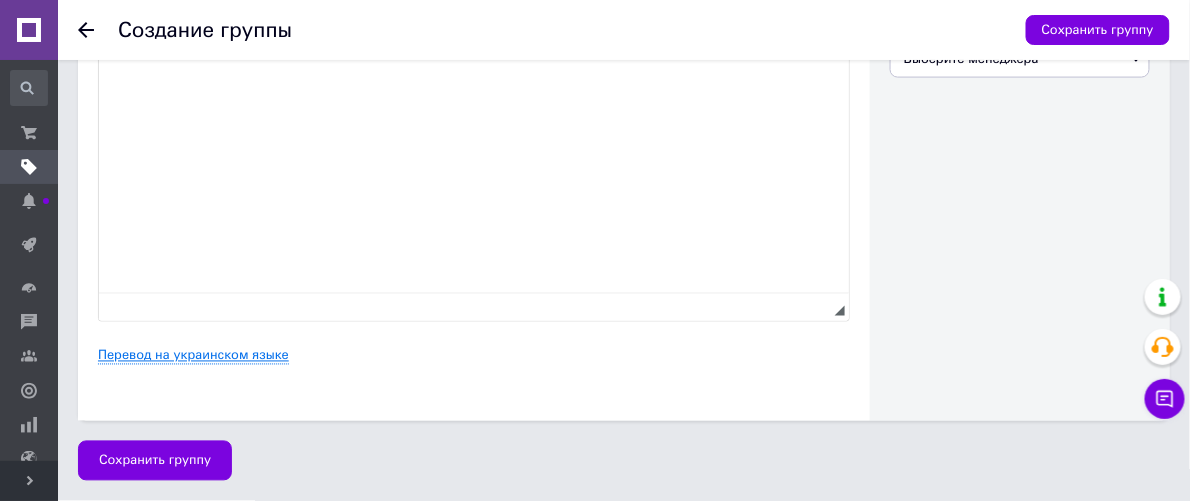 type on "Золоті прикраси 585°| [GEOGRAPHIC_DATA]" 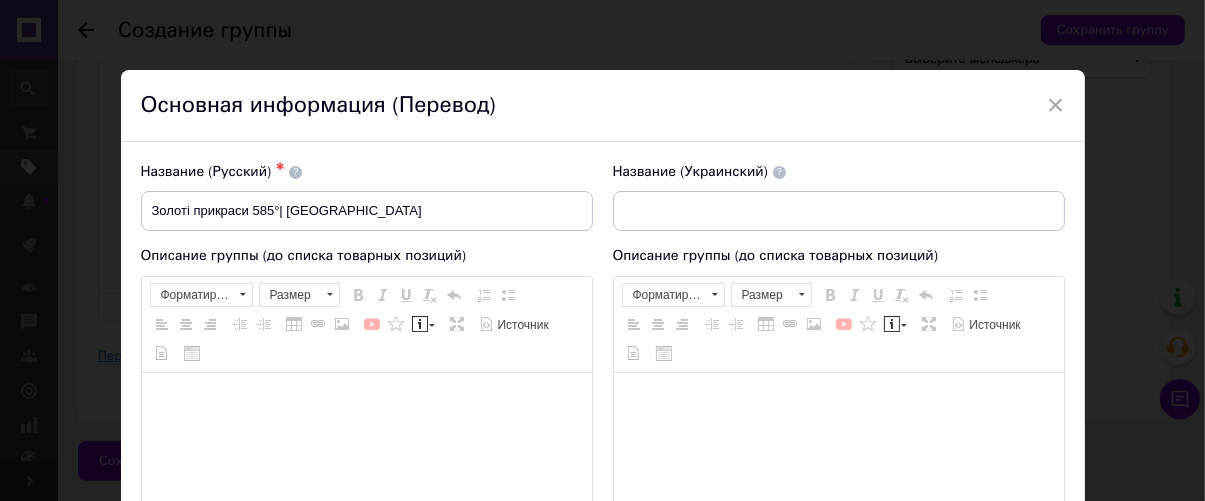 scroll, scrollTop: 0, scrollLeft: 0, axis: both 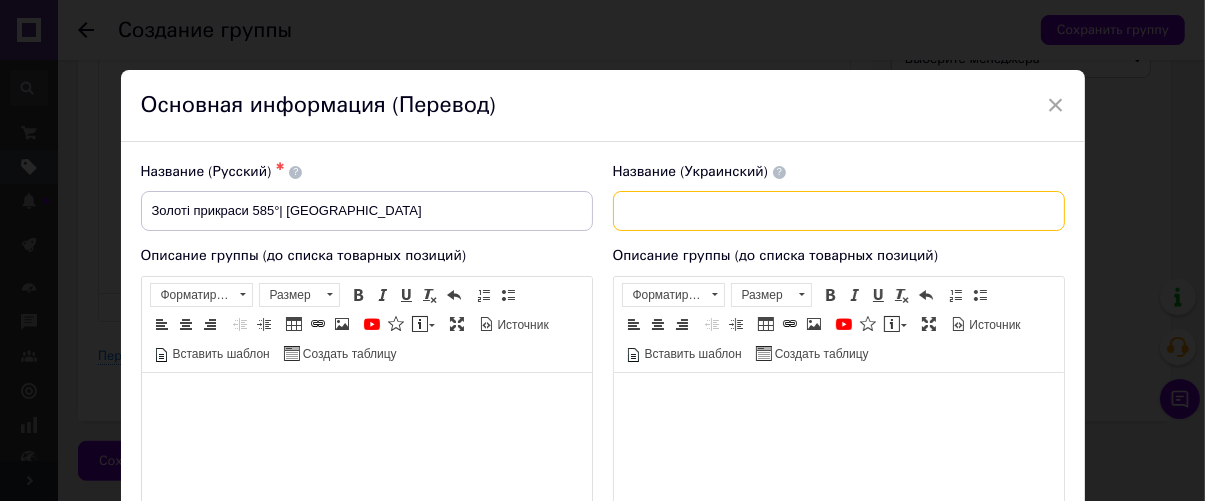 paste on "Золоті прикраси 585°| [GEOGRAPHIC_DATA]" 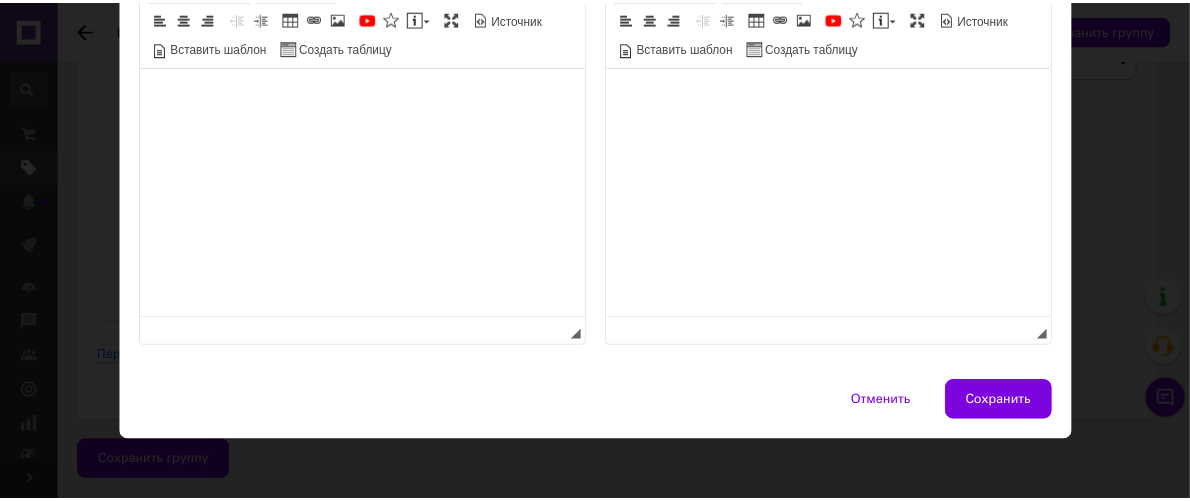 scroll, scrollTop: 809, scrollLeft: 0, axis: vertical 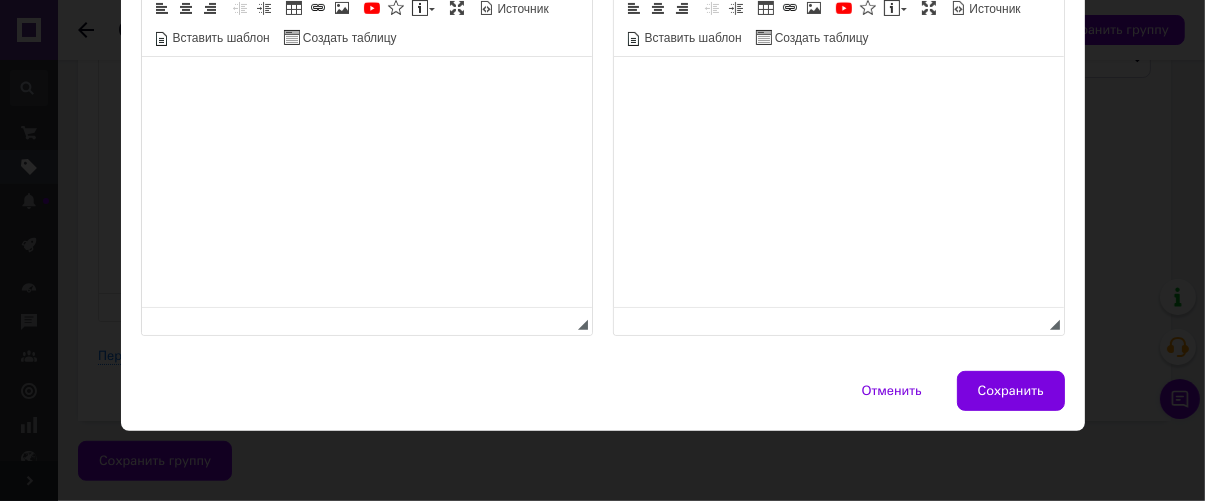 click on "Сохранить" at bounding box center (1011, 391) 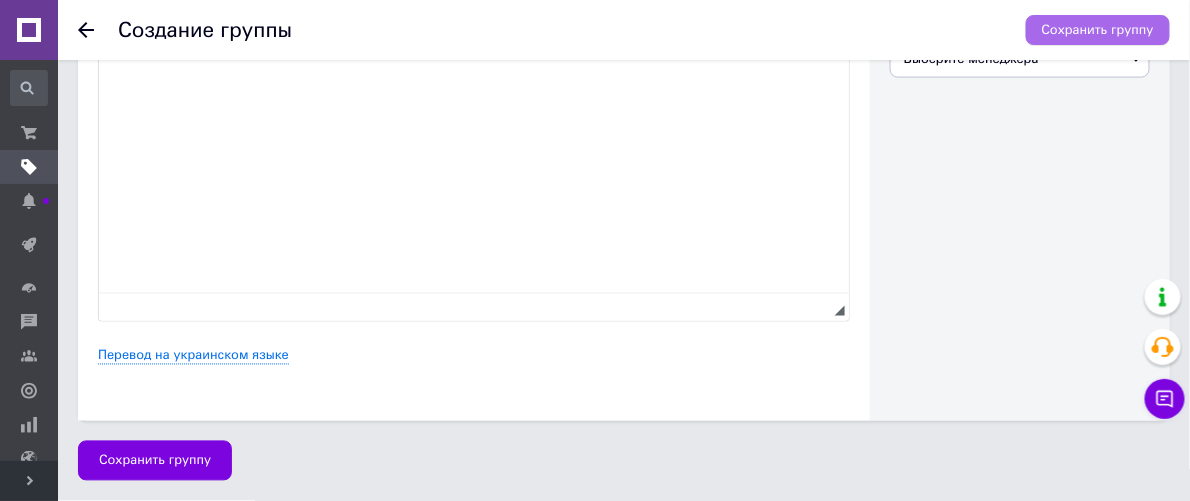 click on "Сохранить группу" at bounding box center [1098, 30] 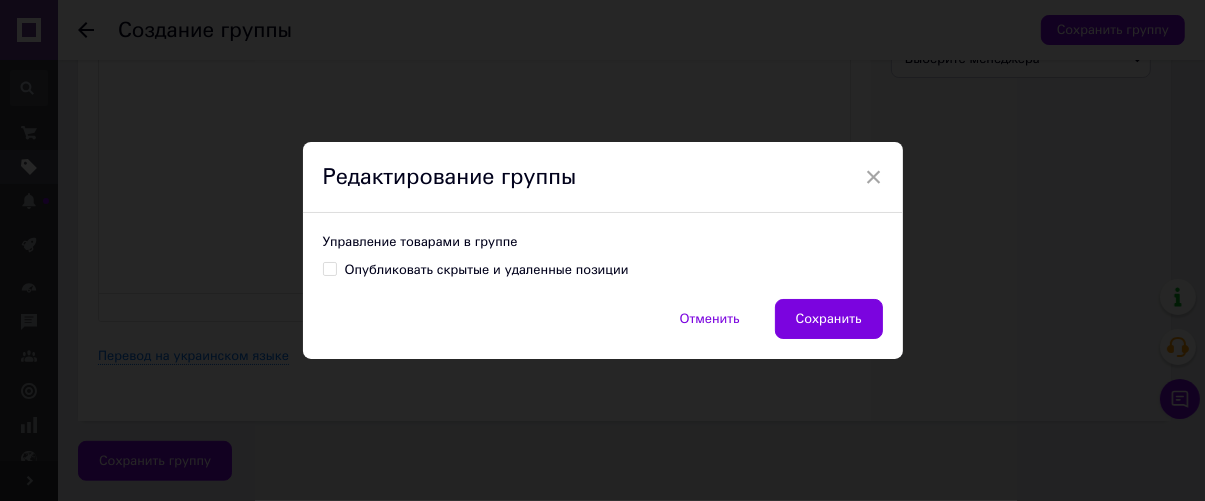 click on "Сохранить" at bounding box center (829, 319) 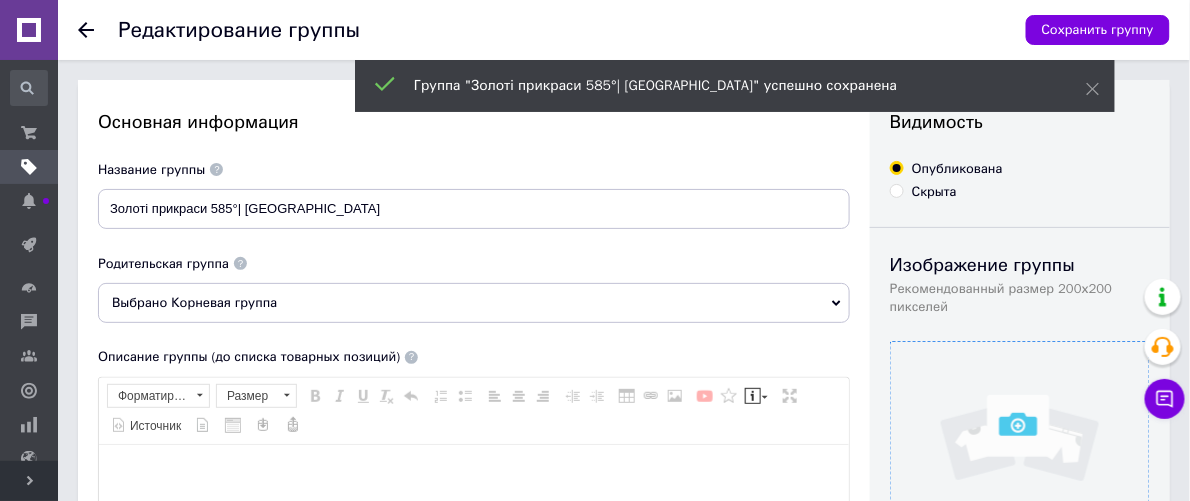 scroll, scrollTop: 0, scrollLeft: 0, axis: both 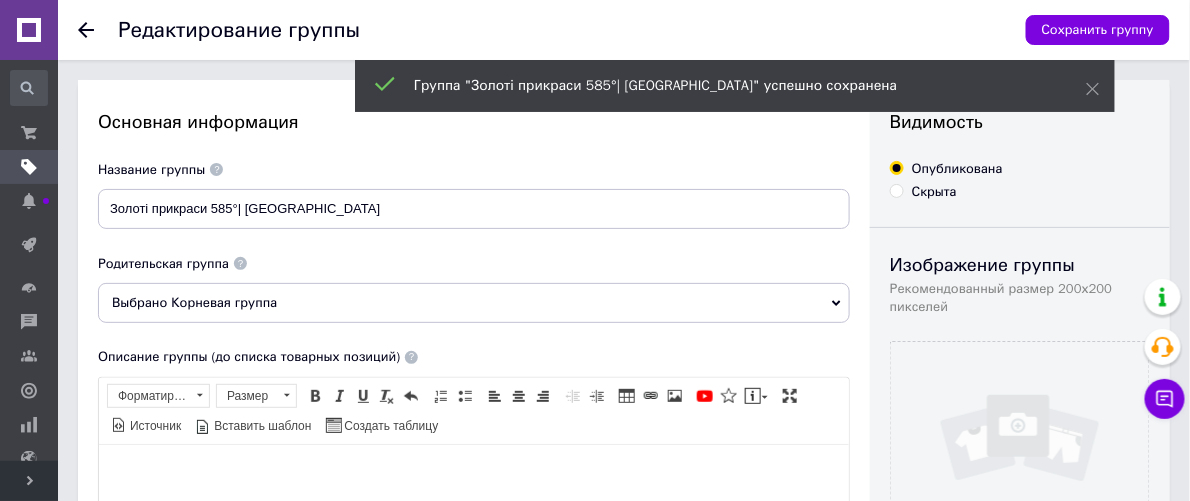 click on "Развернуть" at bounding box center (29, 481) 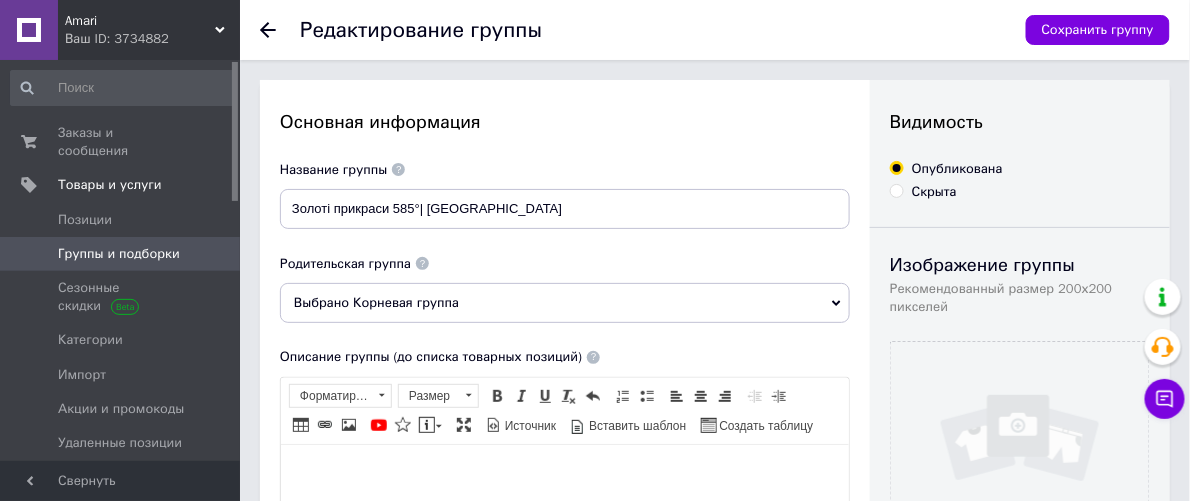click on "Группы и подборки" at bounding box center [119, 254] 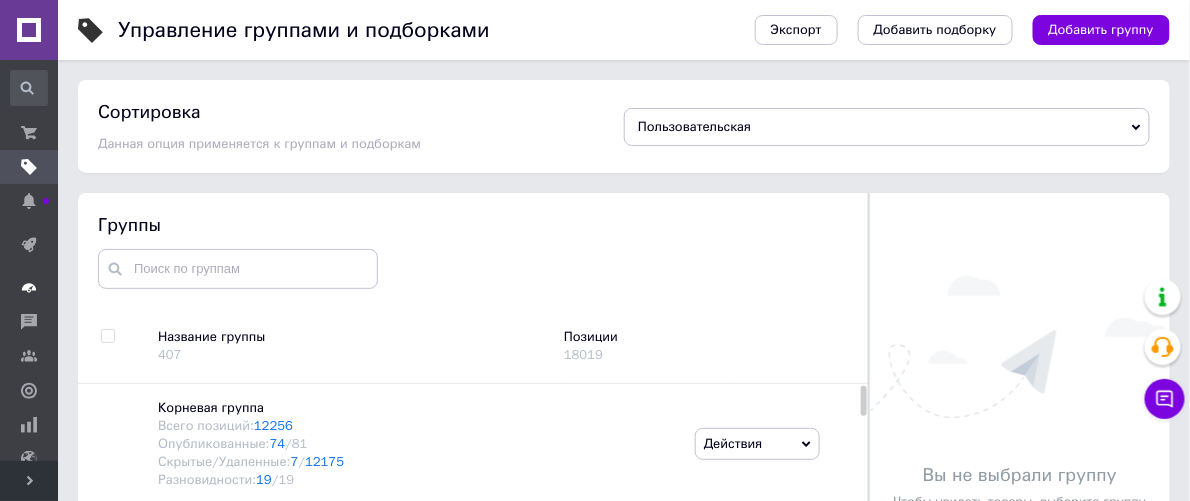 click on "Панель управления" at bounding box center [29, 288] 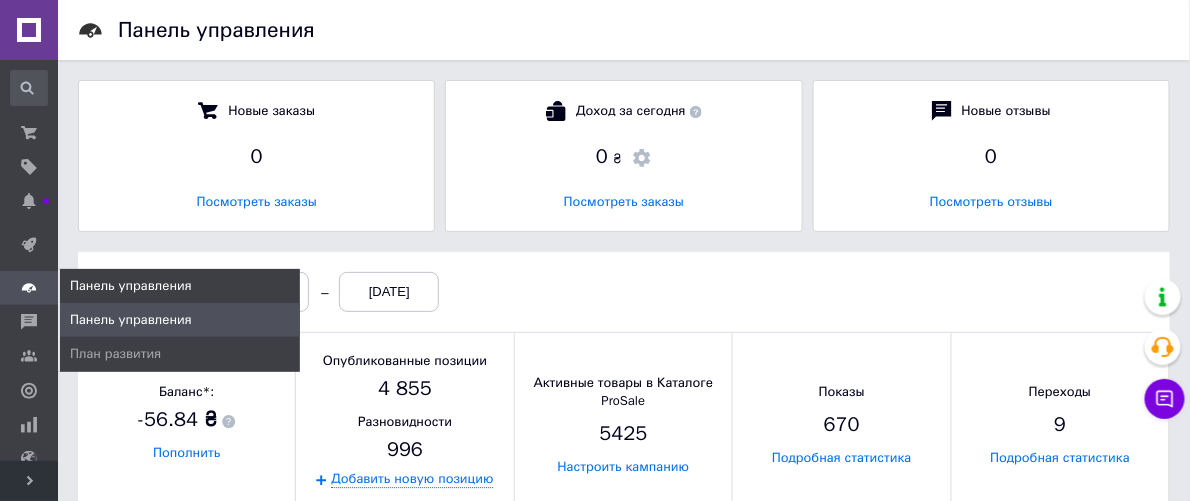 scroll, scrollTop: 9, scrollLeft: 10, axis: both 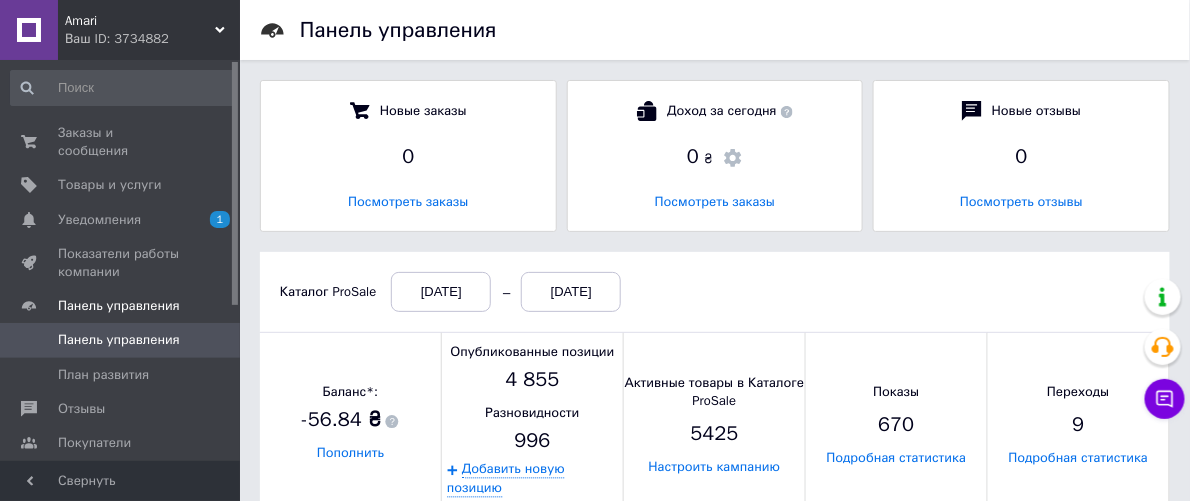click on "Товары и услуги" at bounding box center [121, 185] 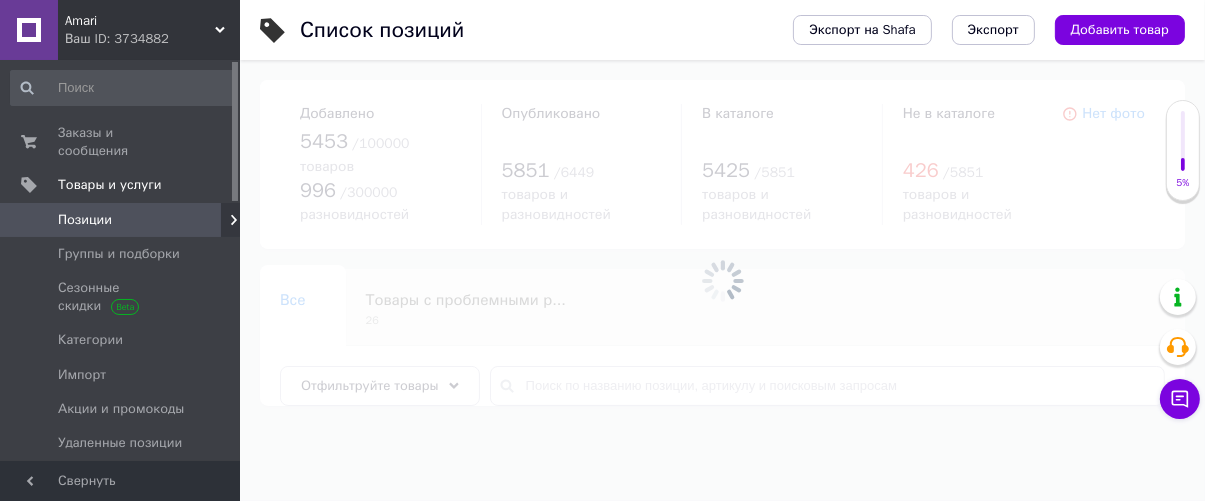 click on "Группы и подборки" at bounding box center (119, 254) 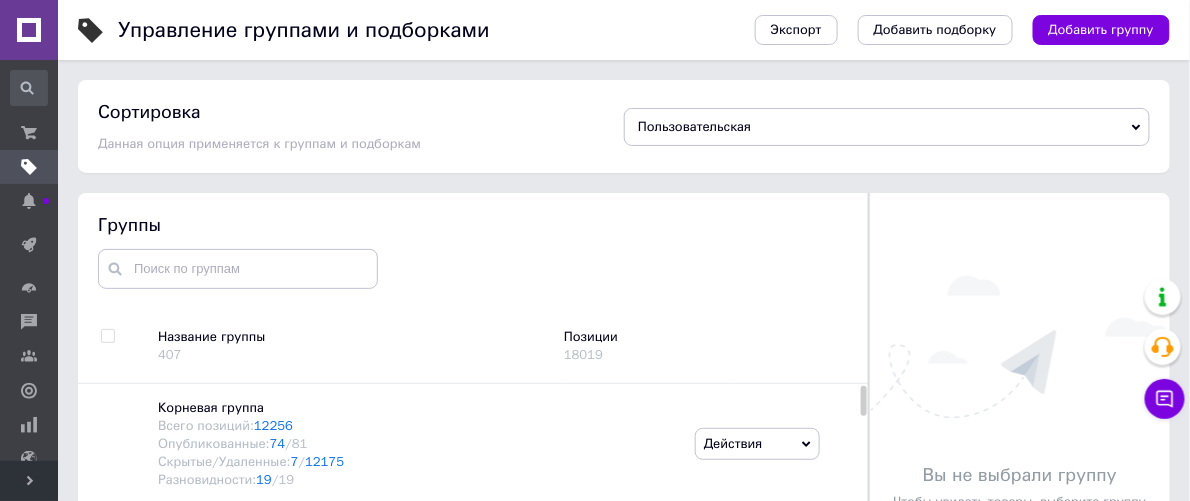 scroll, scrollTop: 8, scrollLeft: 0, axis: vertical 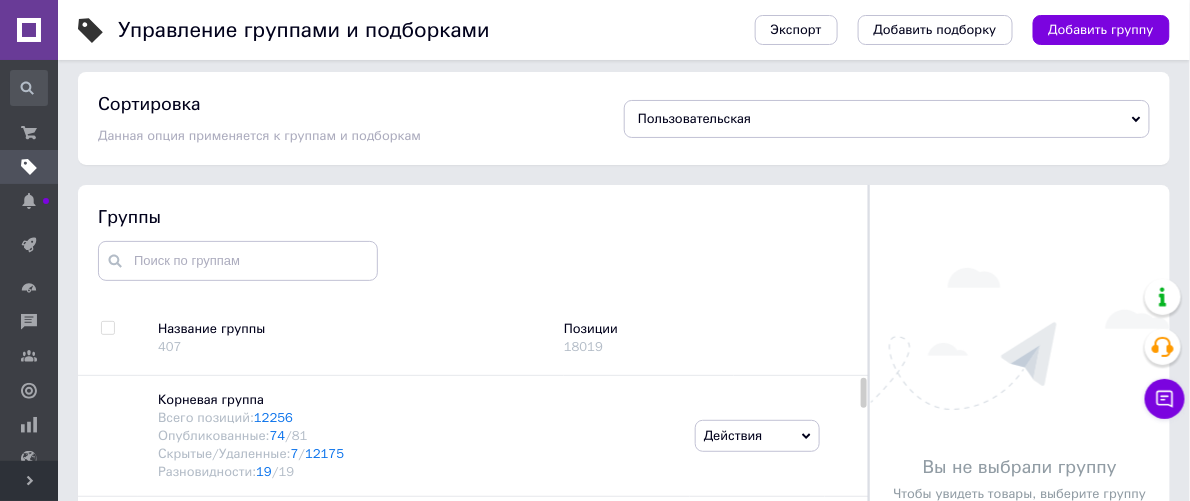 click 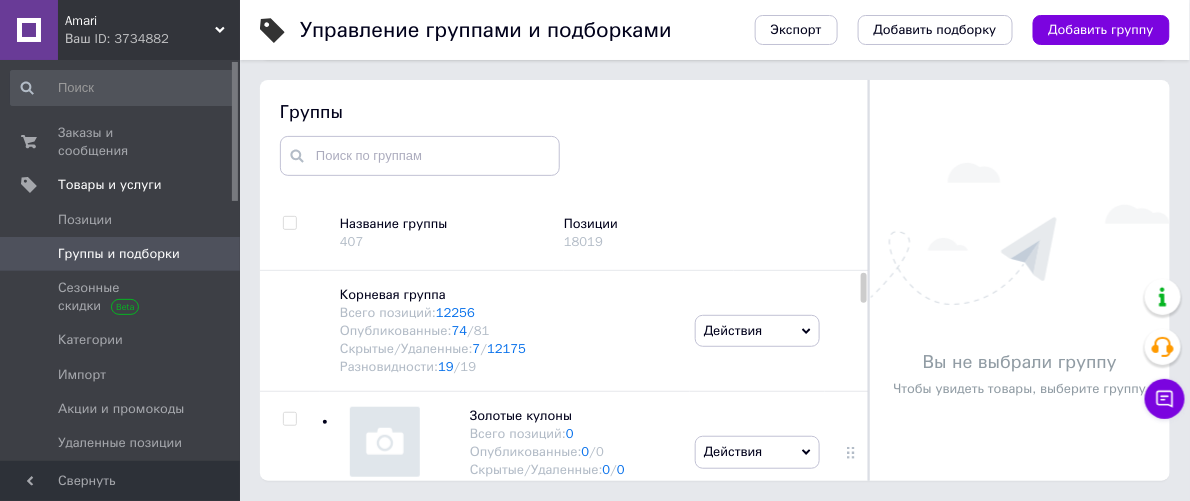 scroll, scrollTop: 249, scrollLeft: 0, axis: vertical 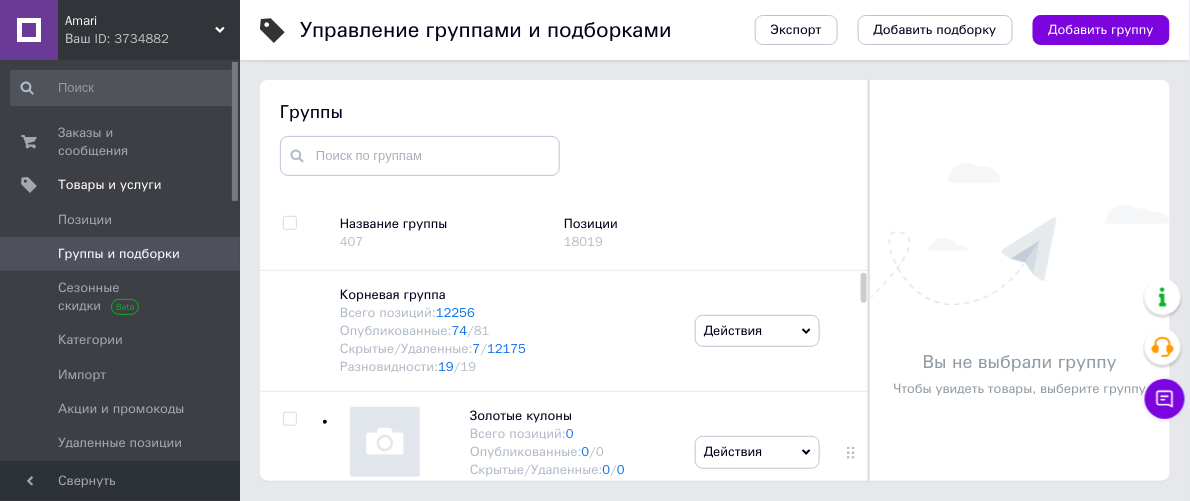 click at bounding box center [289, 223] 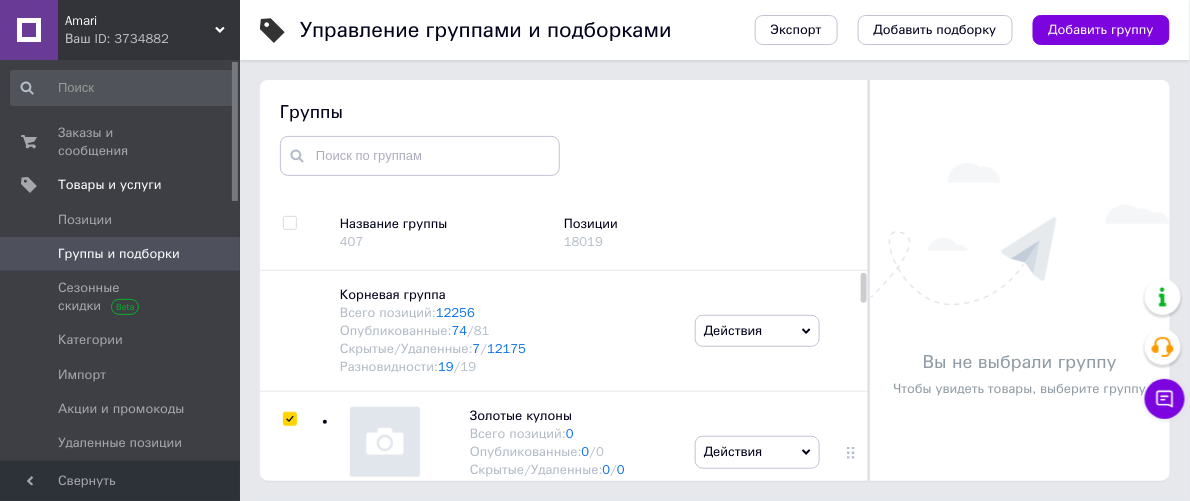 checkbox on "true" 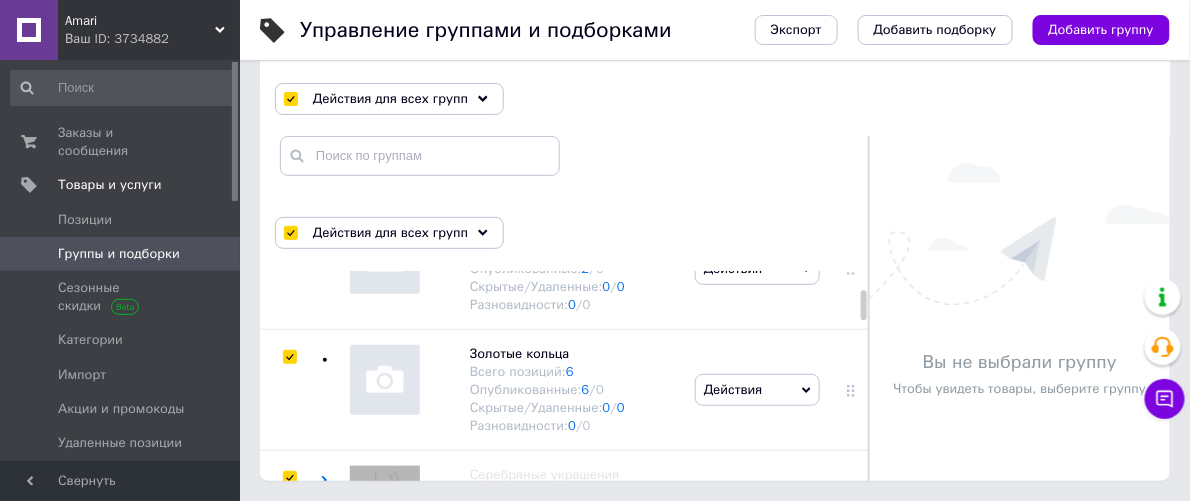 scroll, scrollTop: 463, scrollLeft: 0, axis: vertical 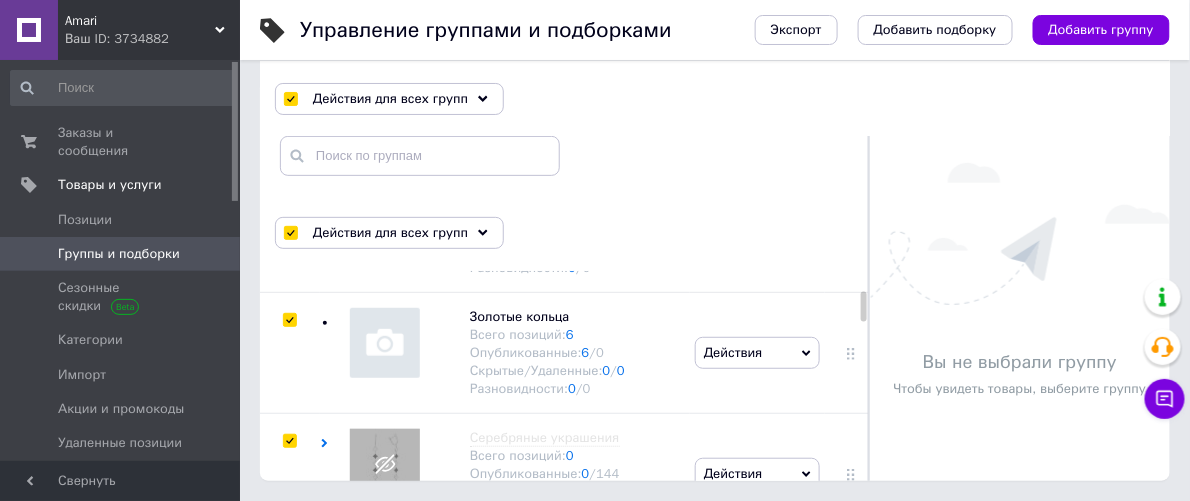 click at bounding box center (289, 441) 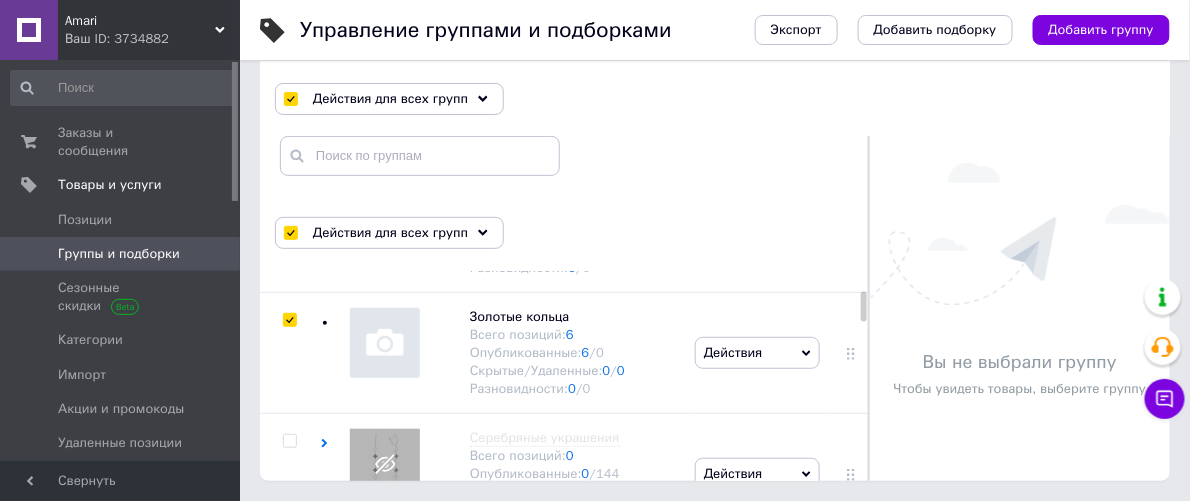 checkbox on "false" 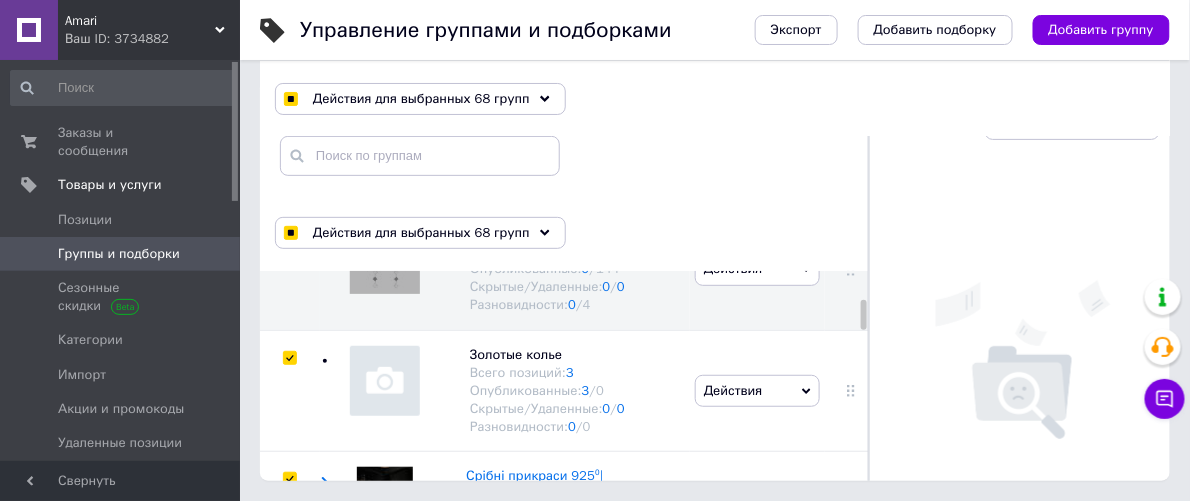scroll, scrollTop: 669, scrollLeft: 0, axis: vertical 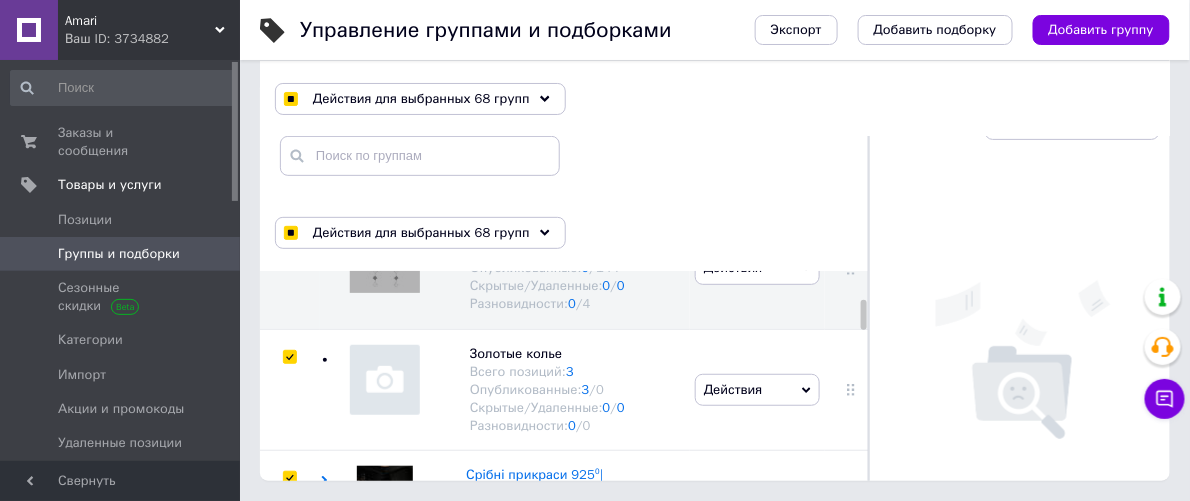 click at bounding box center [289, 478] 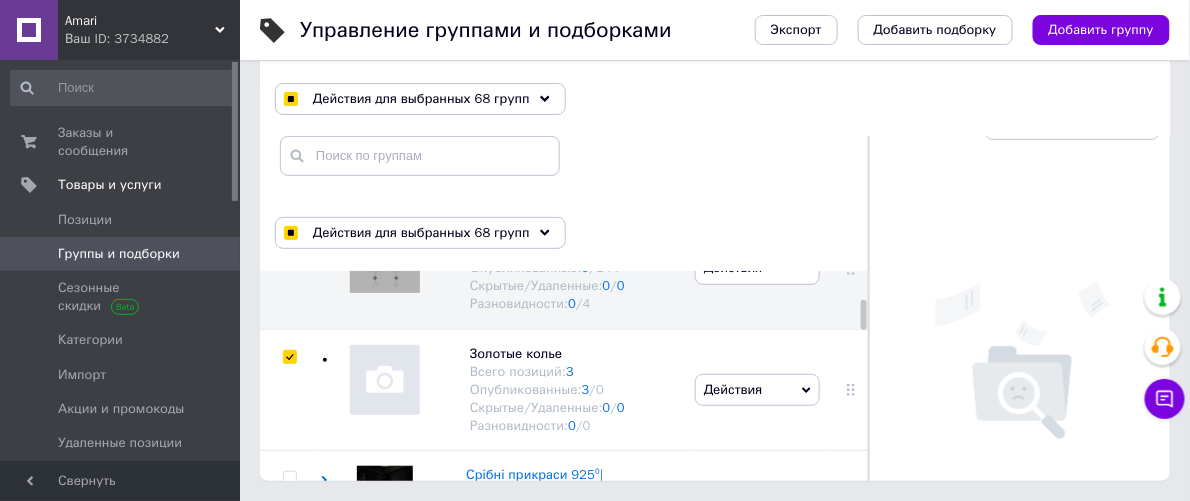 checkbox on "false" 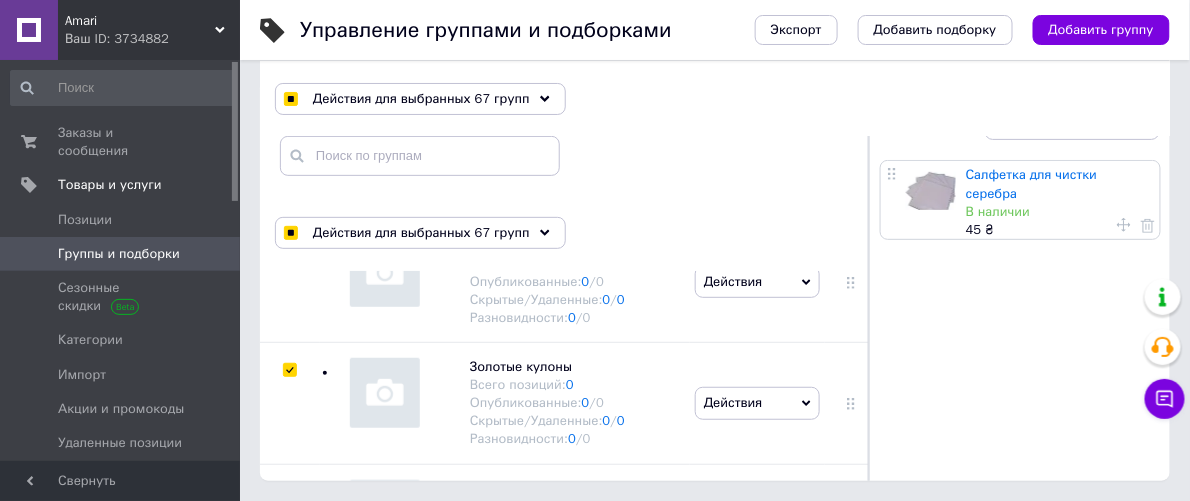 scroll, scrollTop: 7795, scrollLeft: 0, axis: vertical 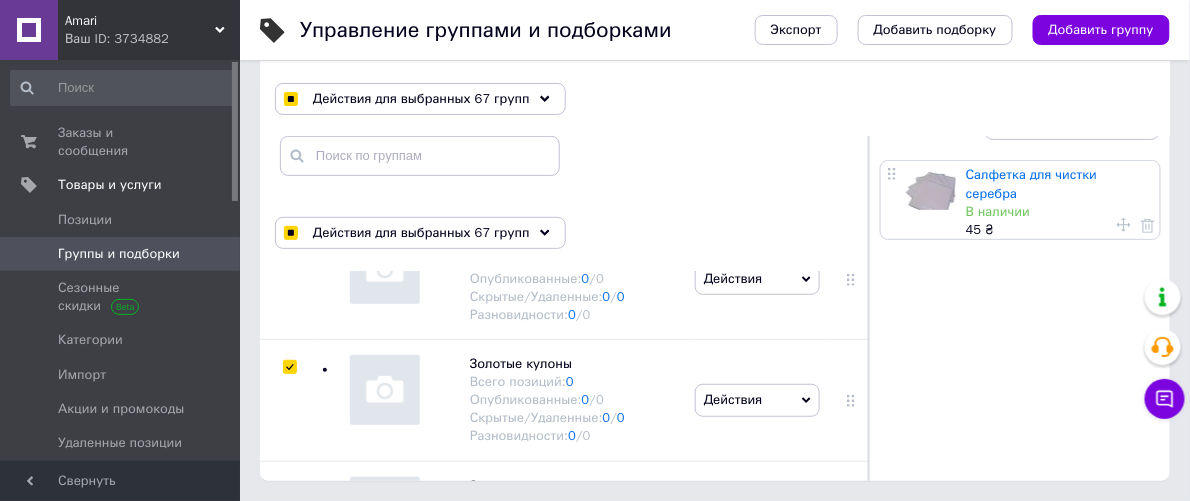 click at bounding box center [289, 1132] 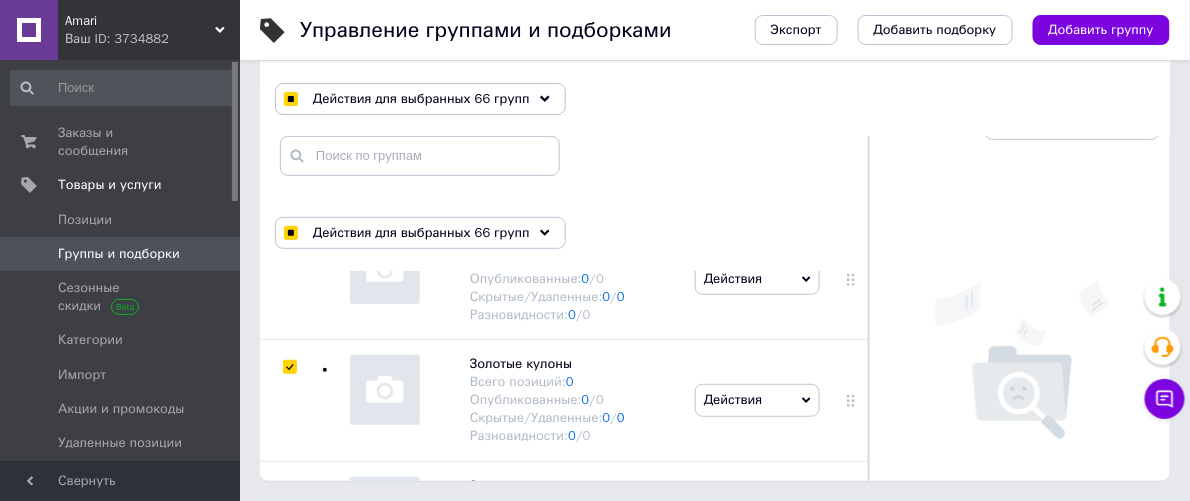 click on "Действия для выбранных 66 групп" at bounding box center (420, 99) 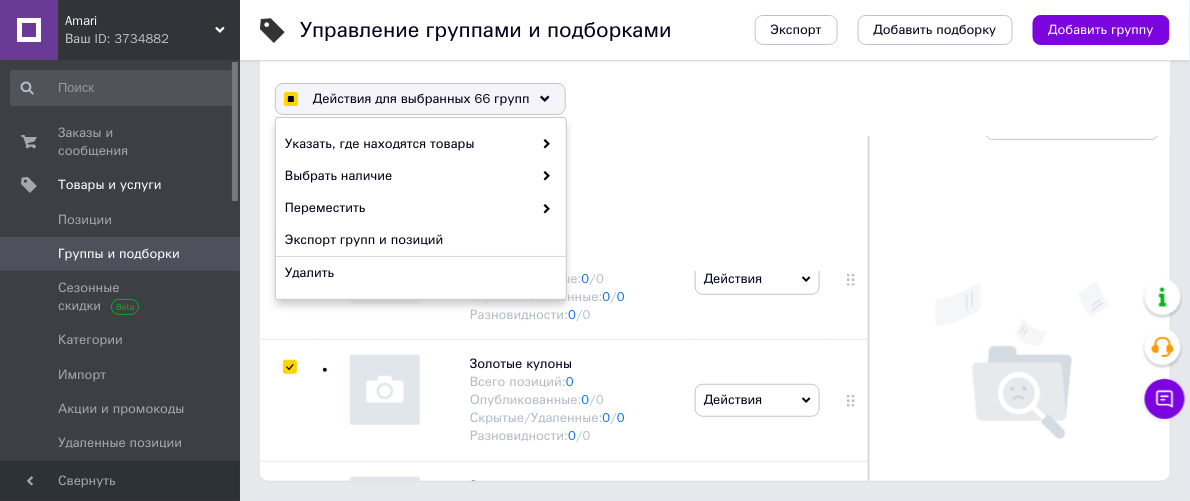 click 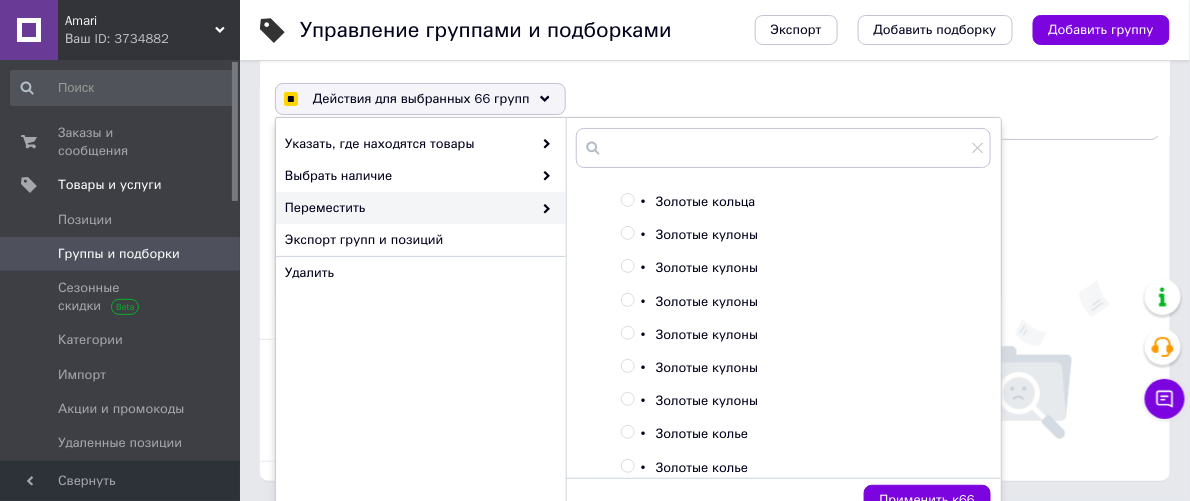 scroll, scrollTop: 1993, scrollLeft: 0, axis: vertical 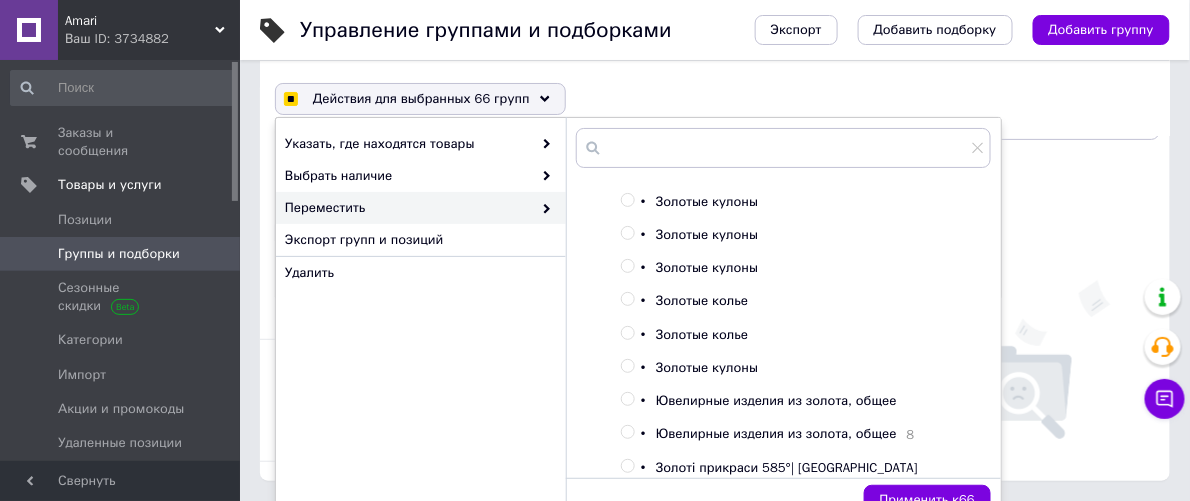 click at bounding box center (627, 466) 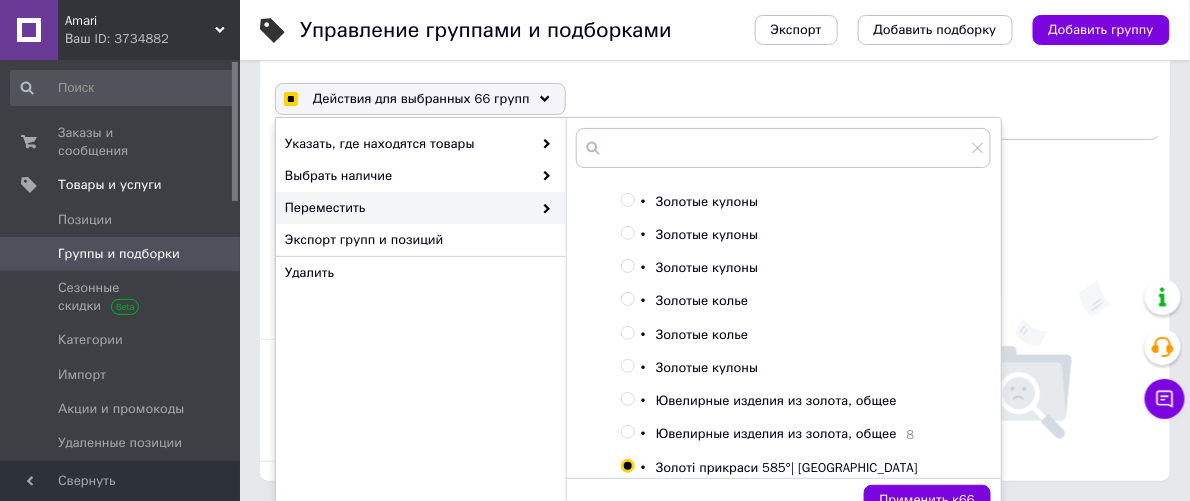 radio on "true" 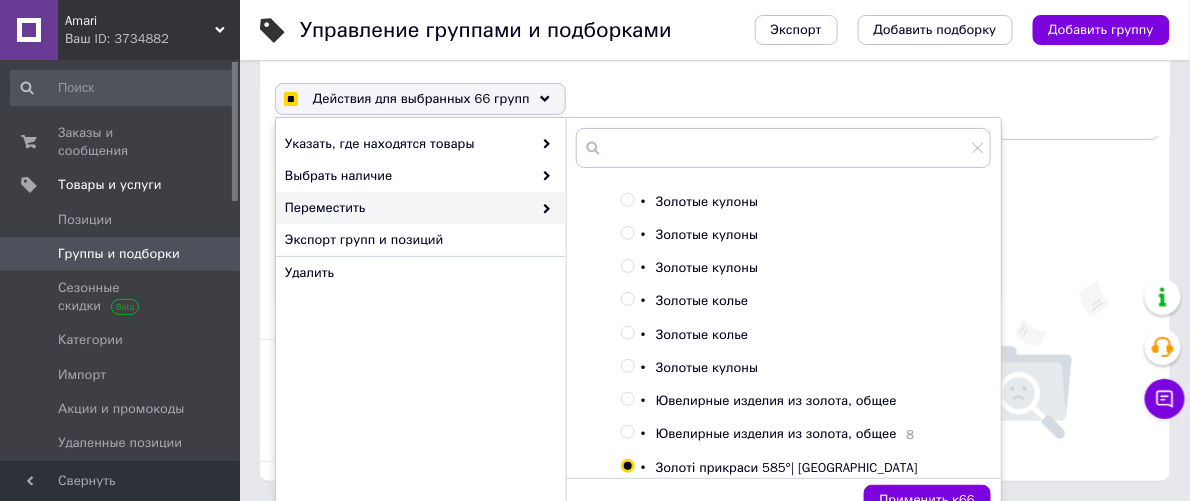 click on "Применить к  66" at bounding box center [927, 500] 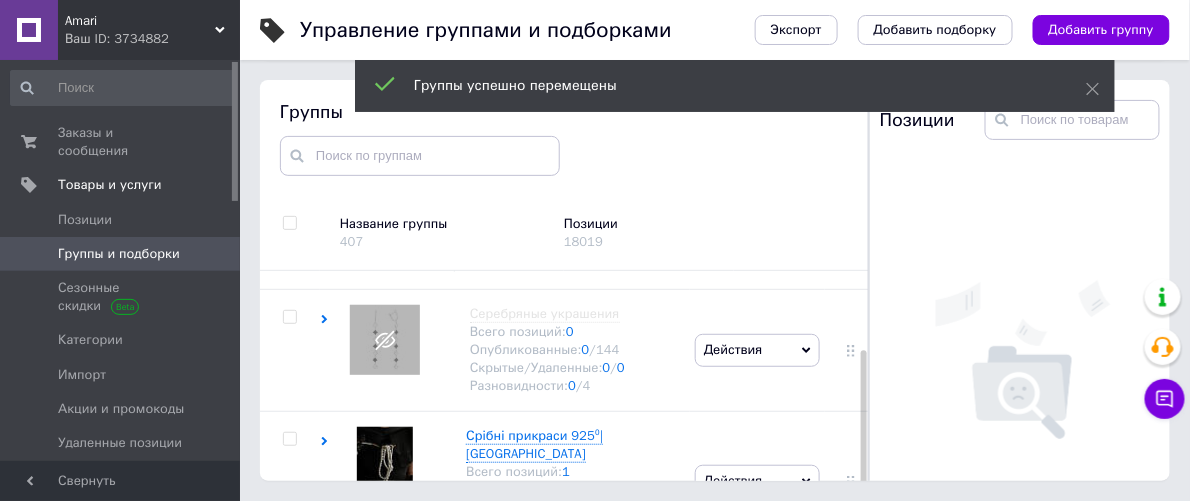 scroll, scrollTop: 0, scrollLeft: 0, axis: both 